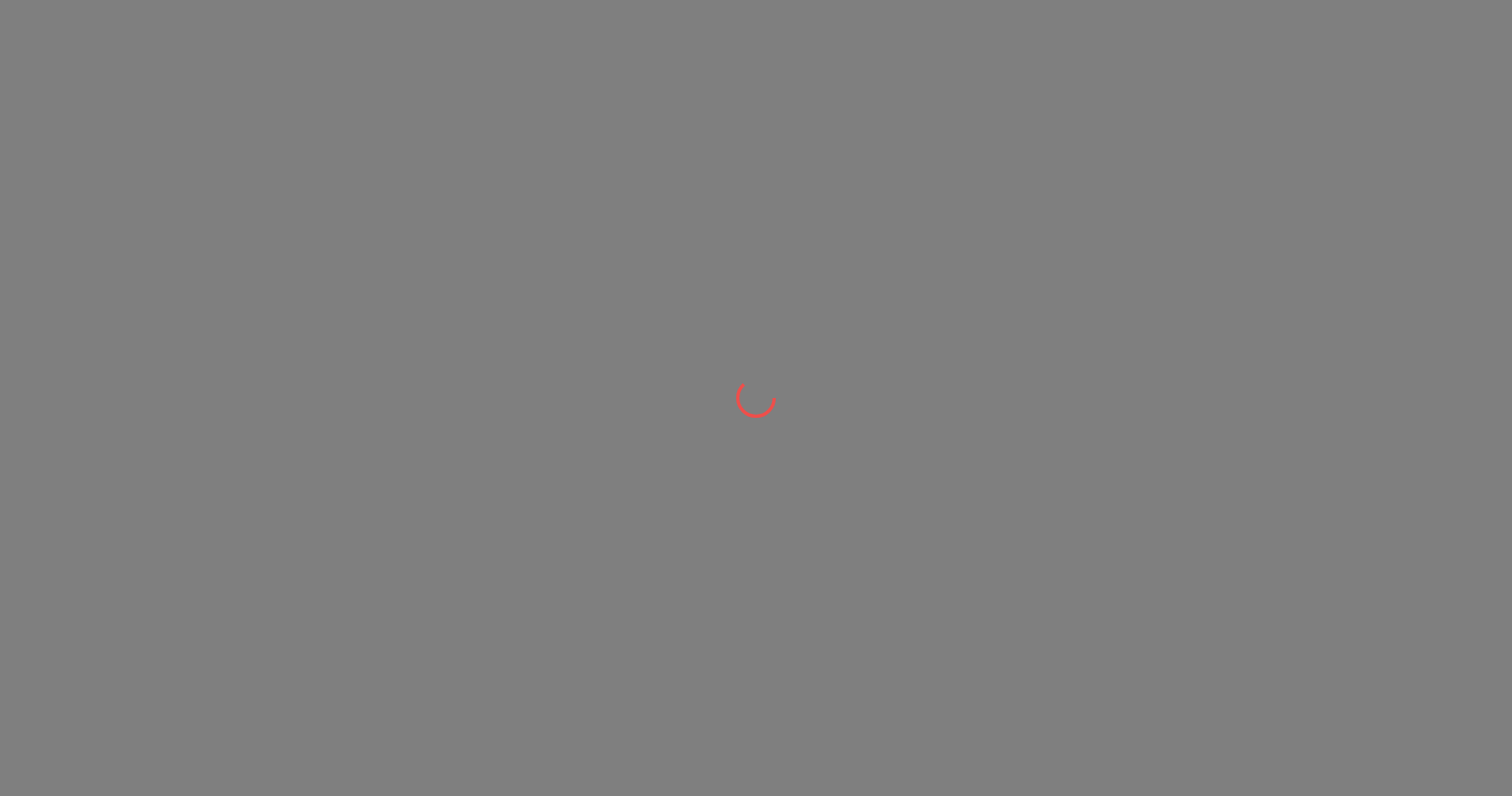 scroll, scrollTop: 0, scrollLeft: 0, axis: both 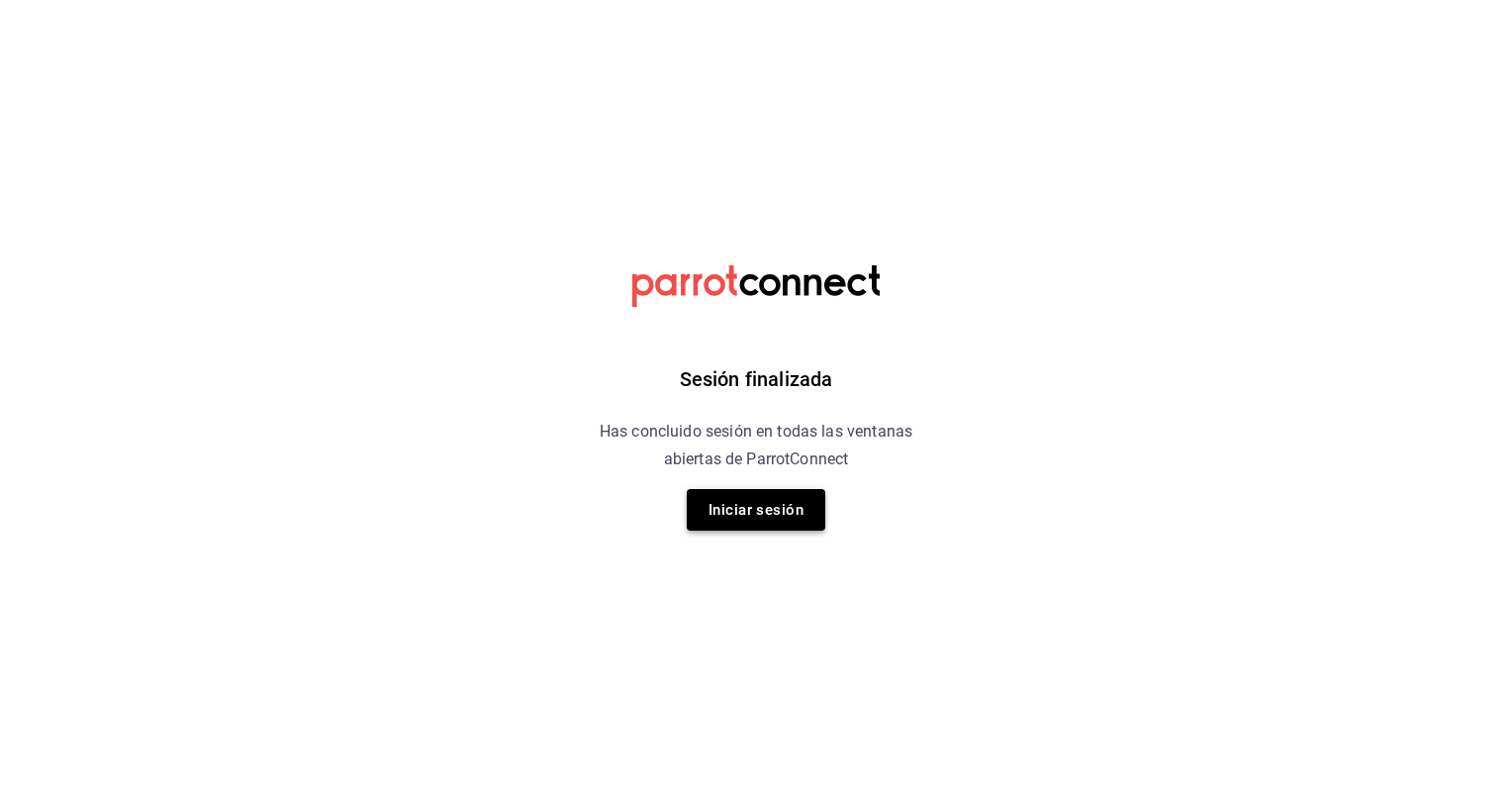 click on "Iniciar sesión" at bounding box center (756, 510) 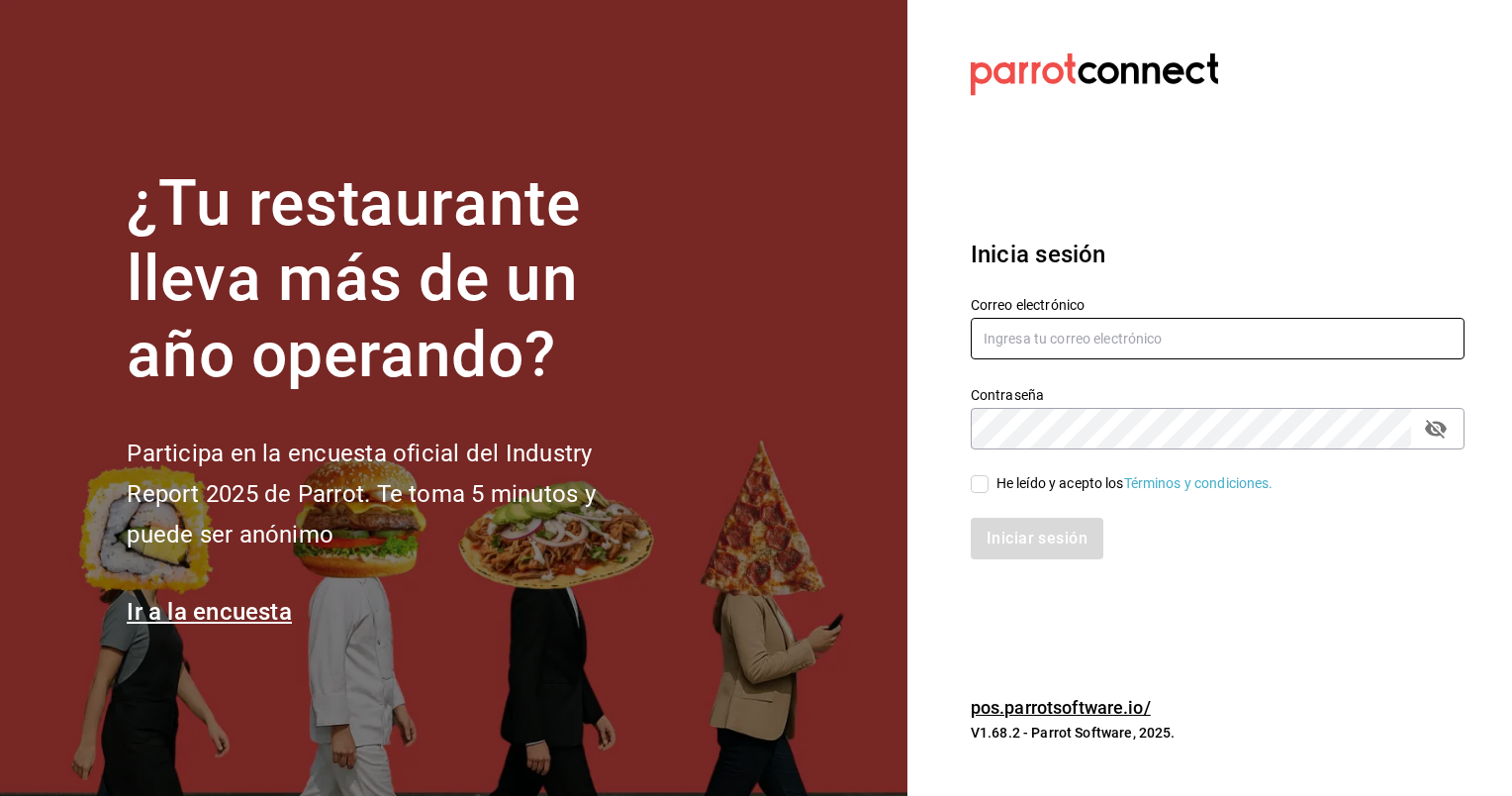 type on "animal.masaryk@grupocosteno.com" 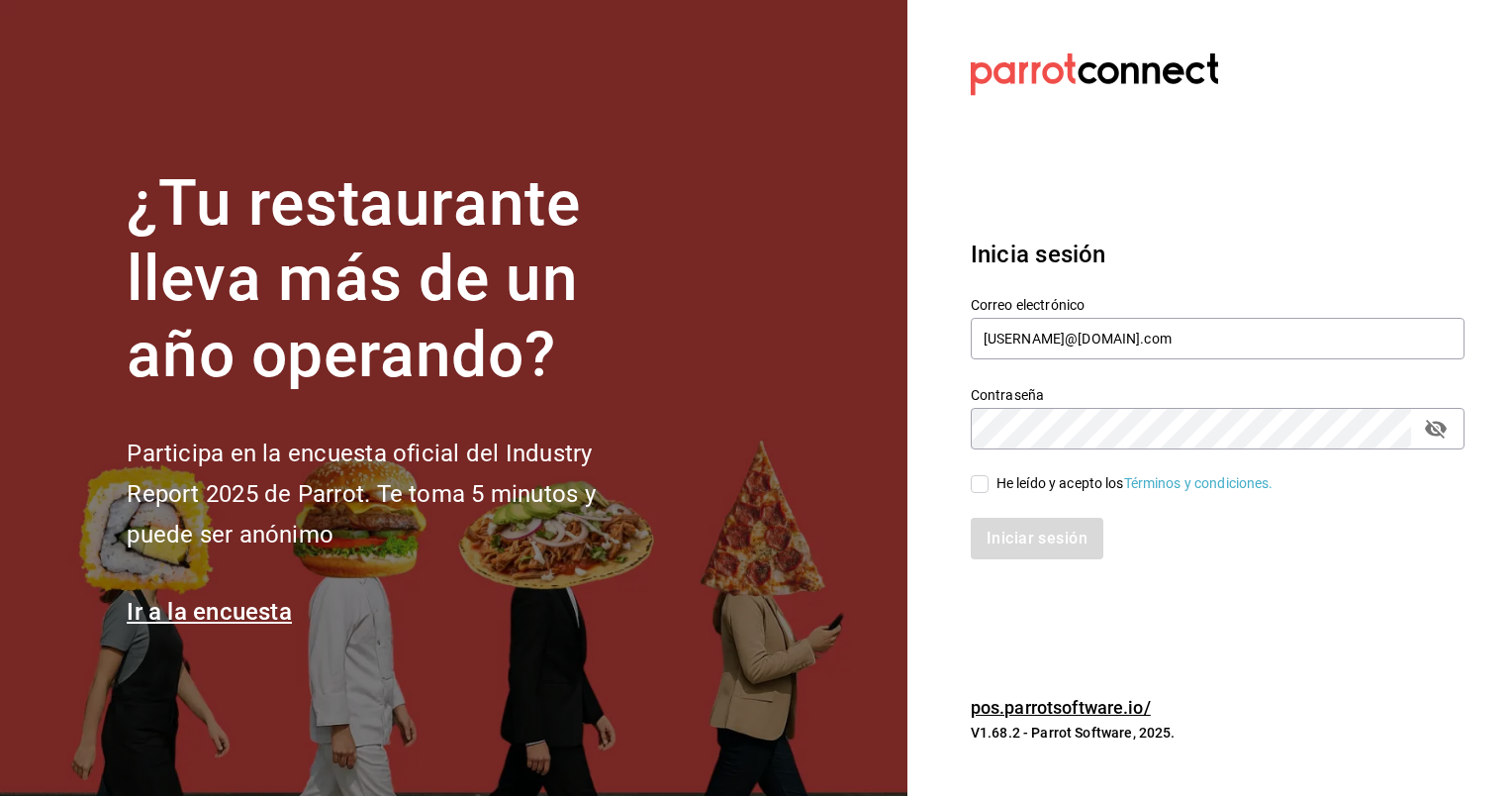 click on "He leído y acepto los  Términos y condiciones." at bounding box center (980, 484) 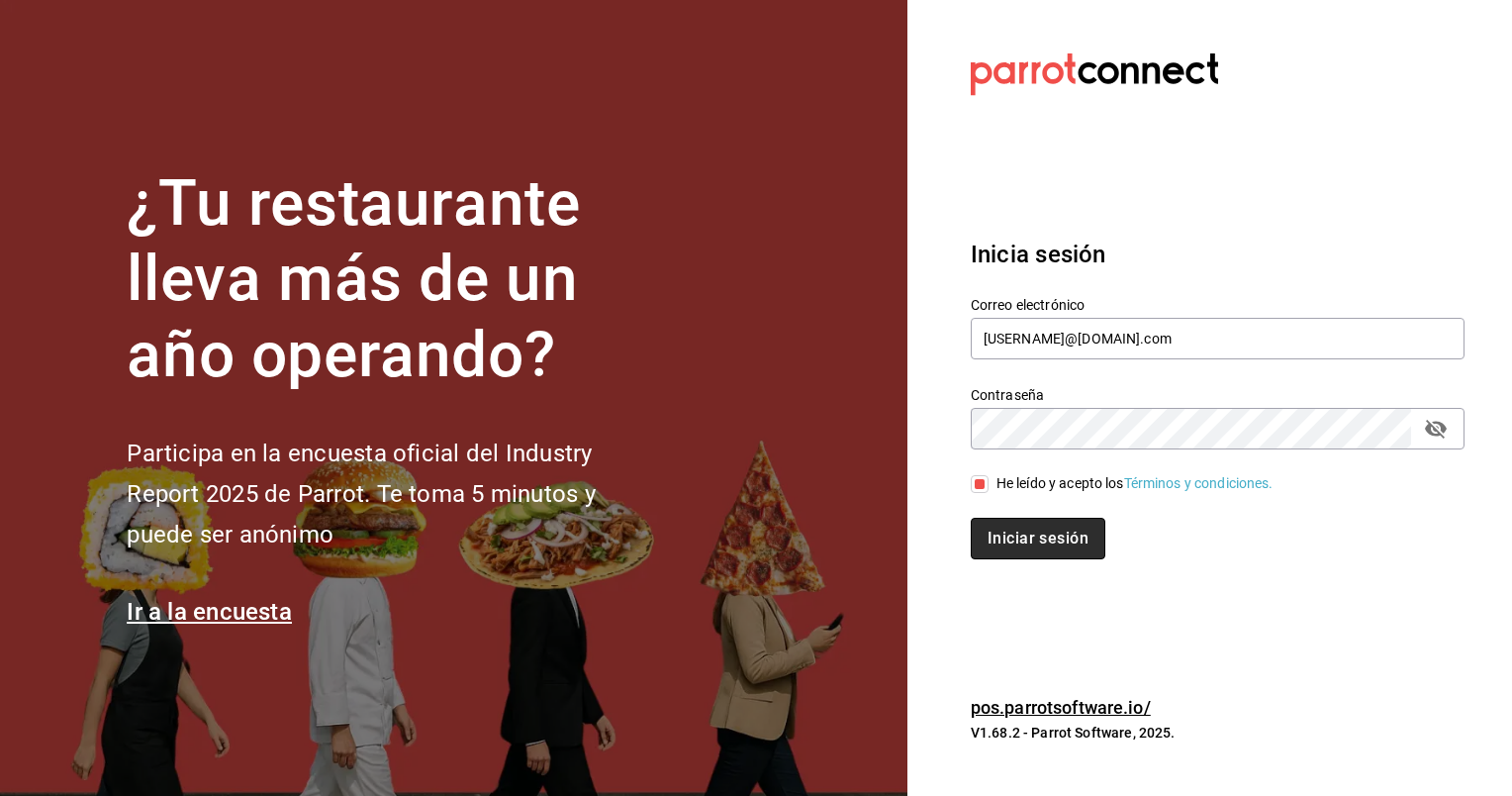 click on "Iniciar sesión" at bounding box center (1038, 539) 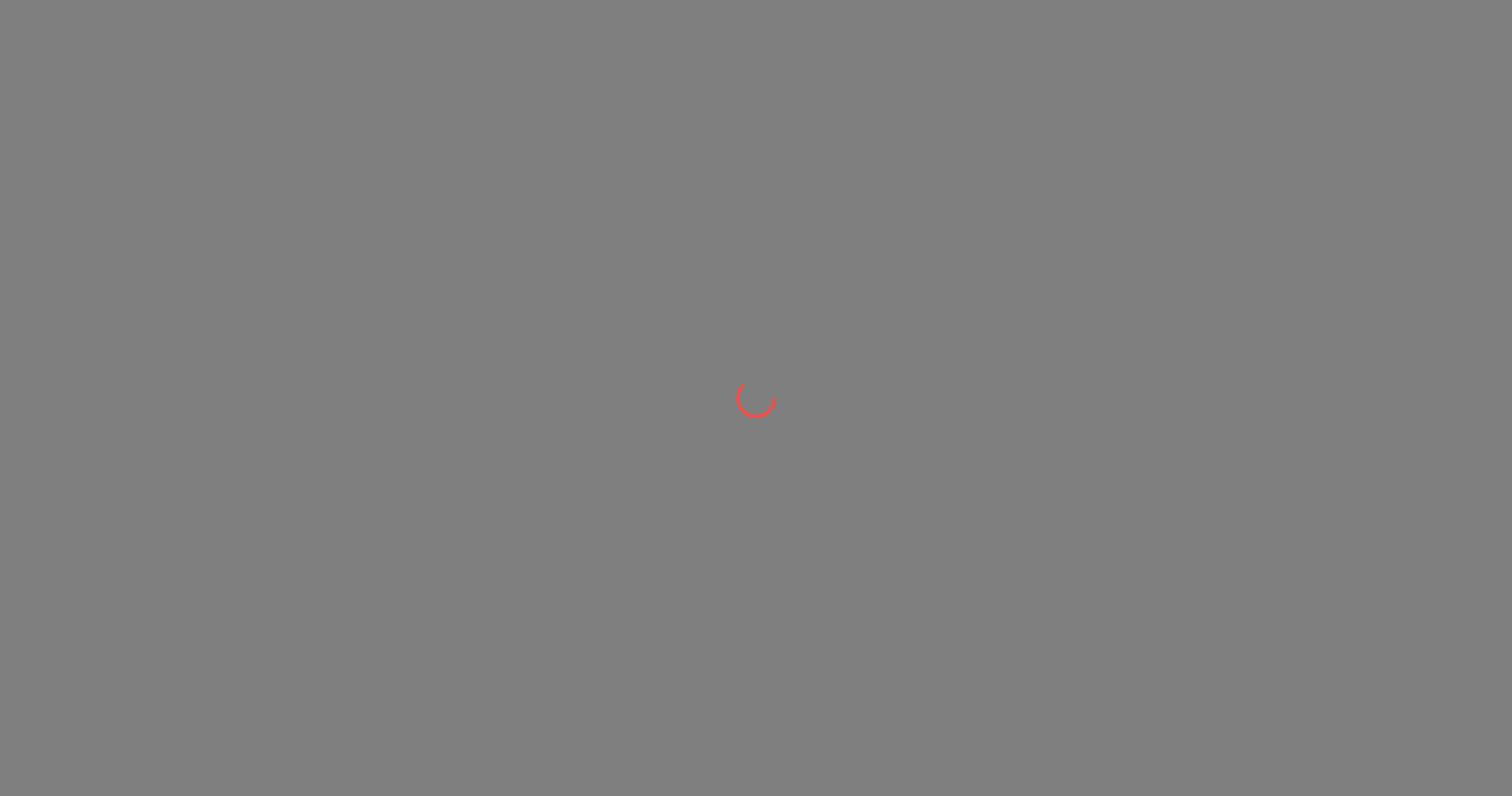 scroll, scrollTop: 0, scrollLeft: 0, axis: both 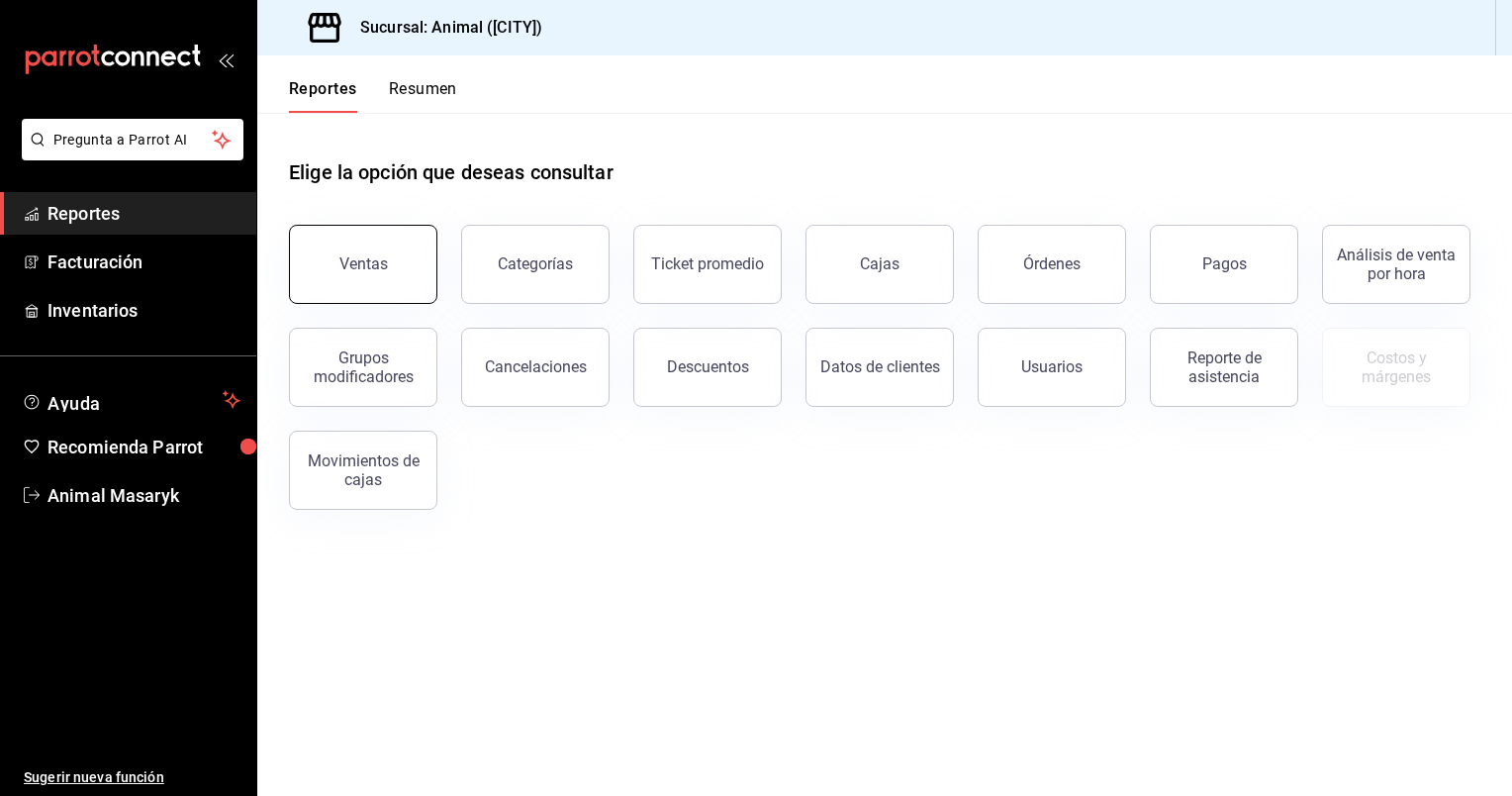 click on "Ventas" at bounding box center (363, 263) 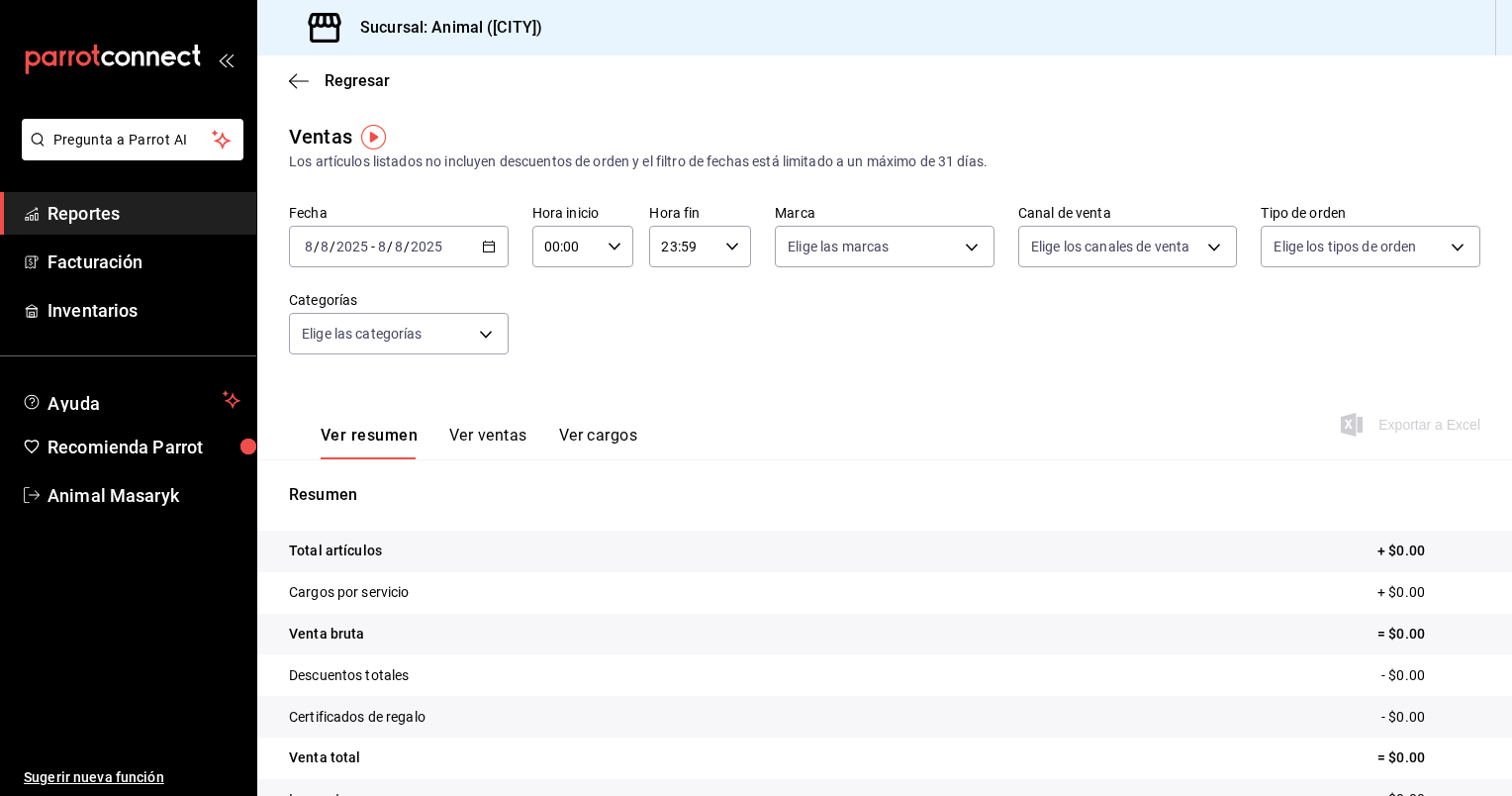 click 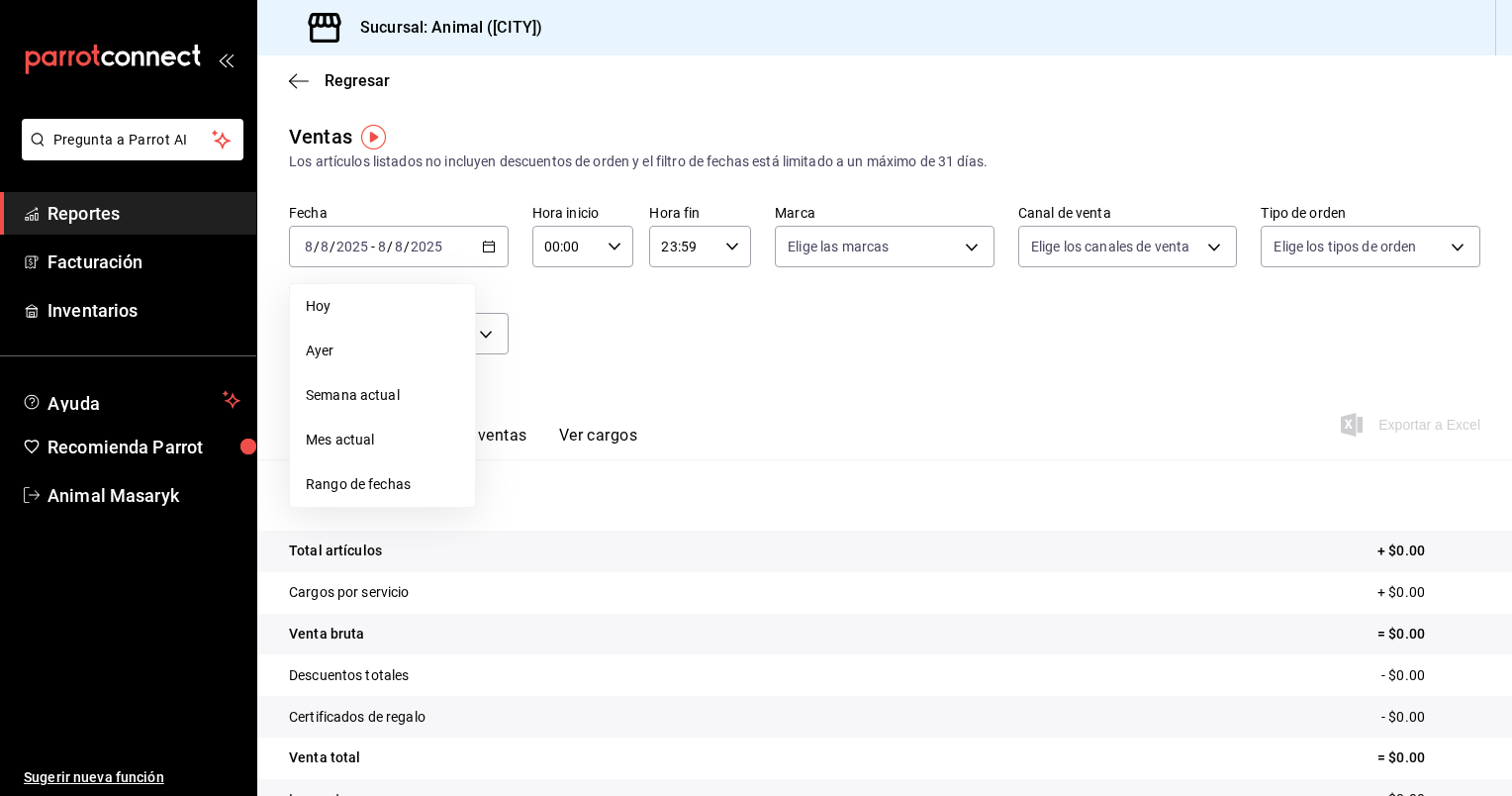 click on "Fecha [DATE] [DATE] - [DATE] [DATE] Hoy Ayer Semana actual Mes actual Rango de fechas Hora inicio [TIME] Hora inicio Hora fin [TIME] Hora fin Marca Elige las marcas Canal de venta Elige los canales de venta Tipo de orden Elige los tipos de orden Categorías Elige las categorías" at bounding box center [885, 291] 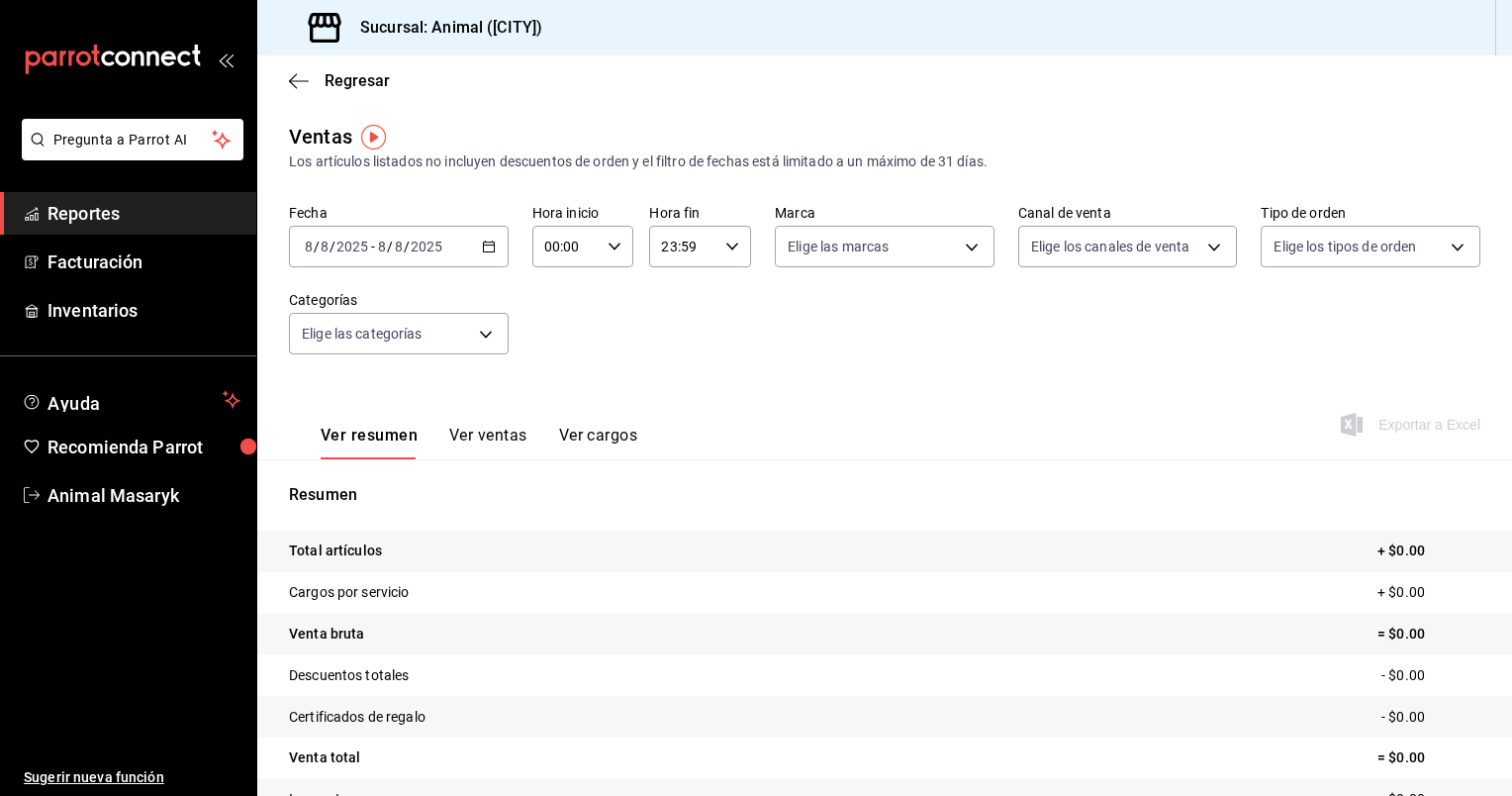 click on "Reportes" at bounding box center (143, 213) 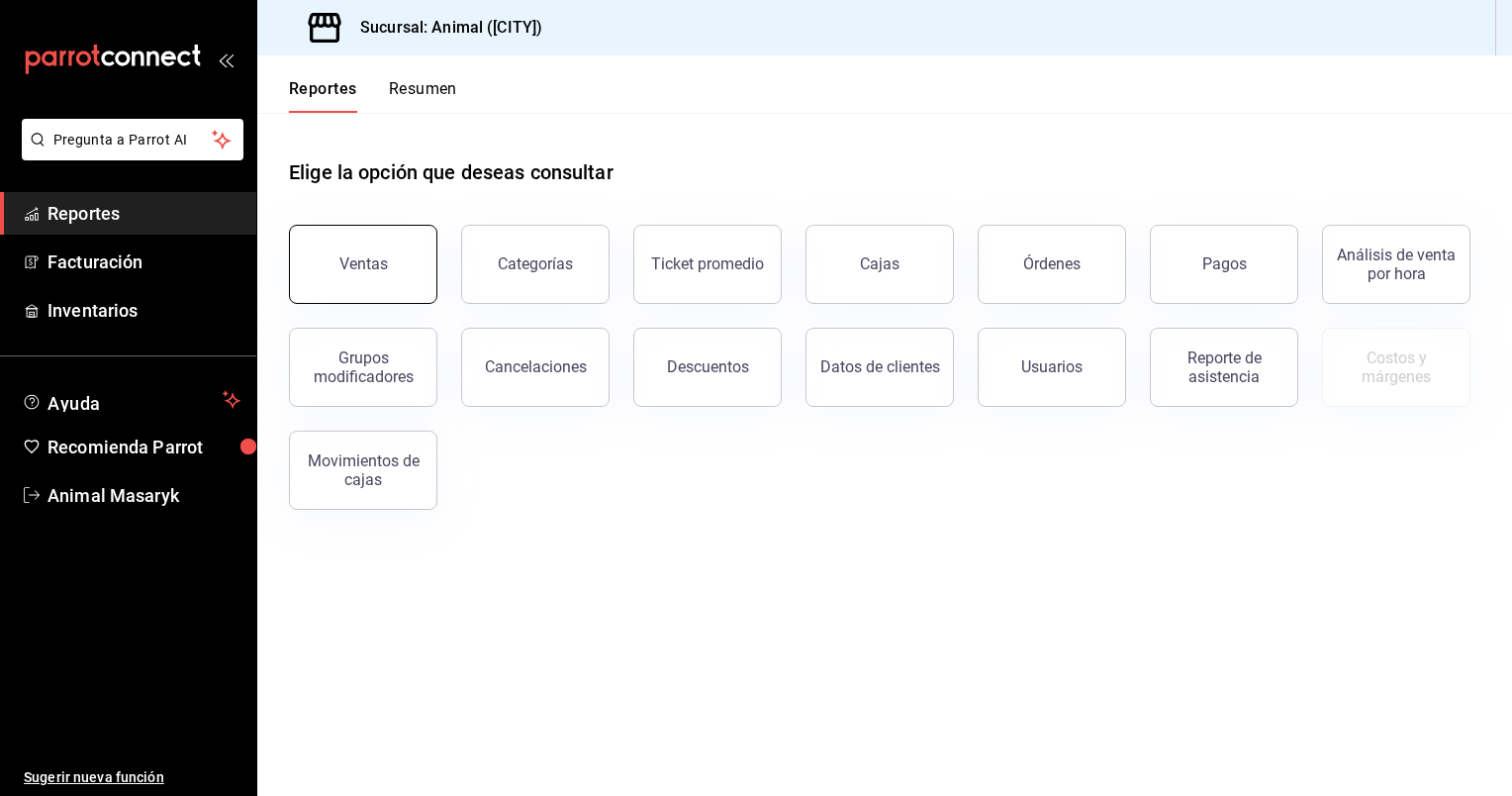 click on "Ventas" at bounding box center (363, 264) 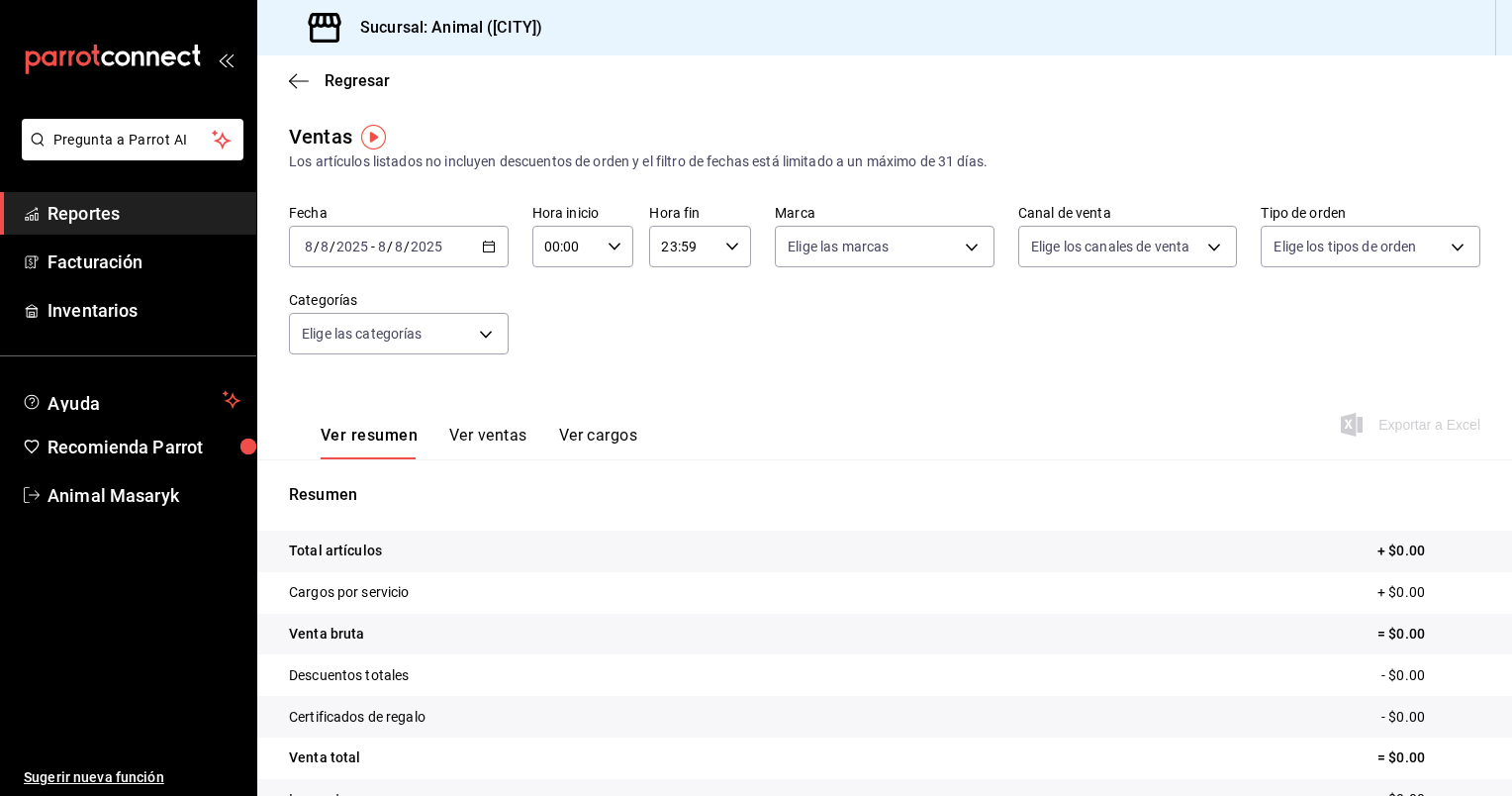 click 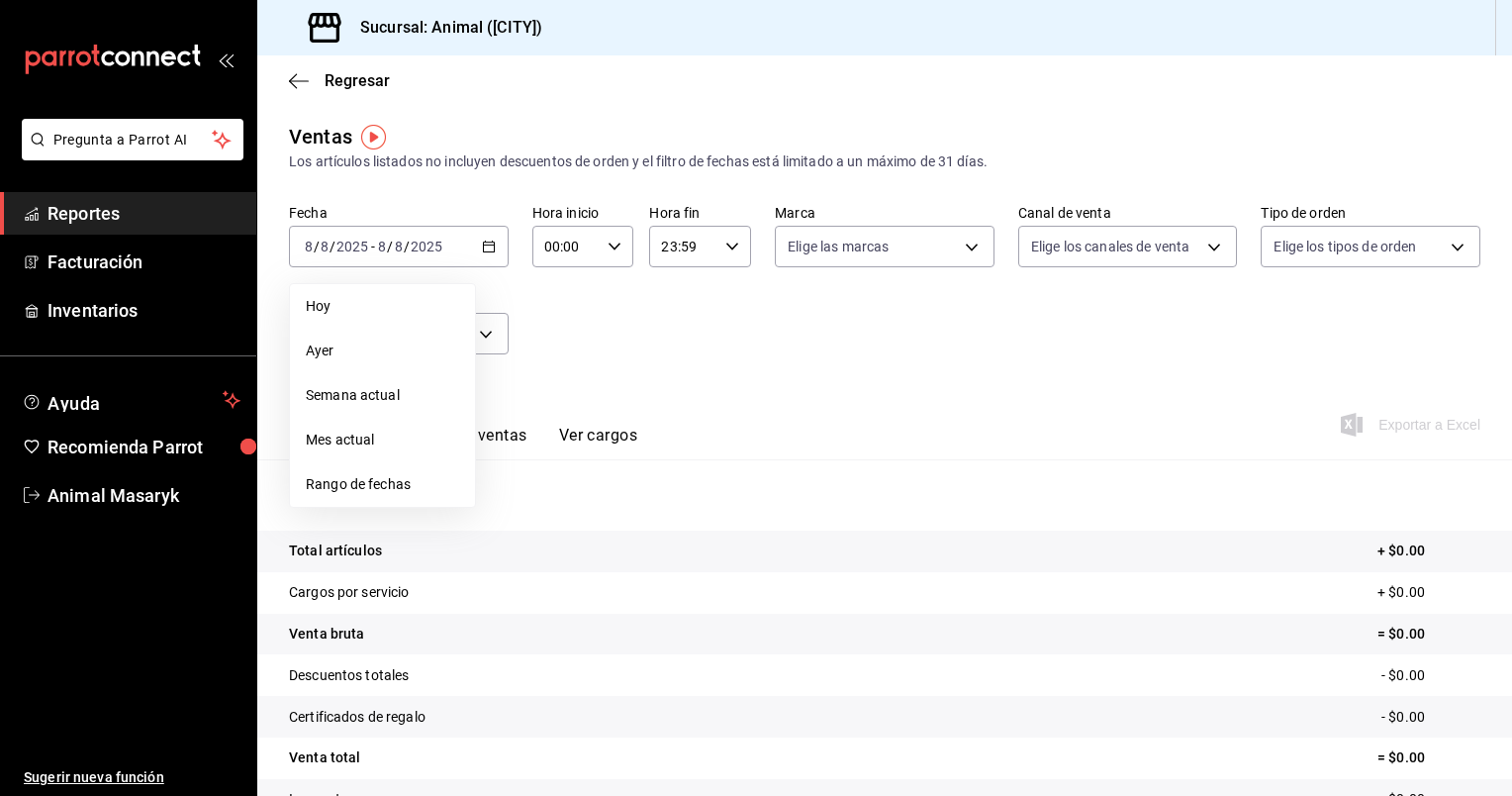 click on "Rango de fechas" at bounding box center [382, 484] 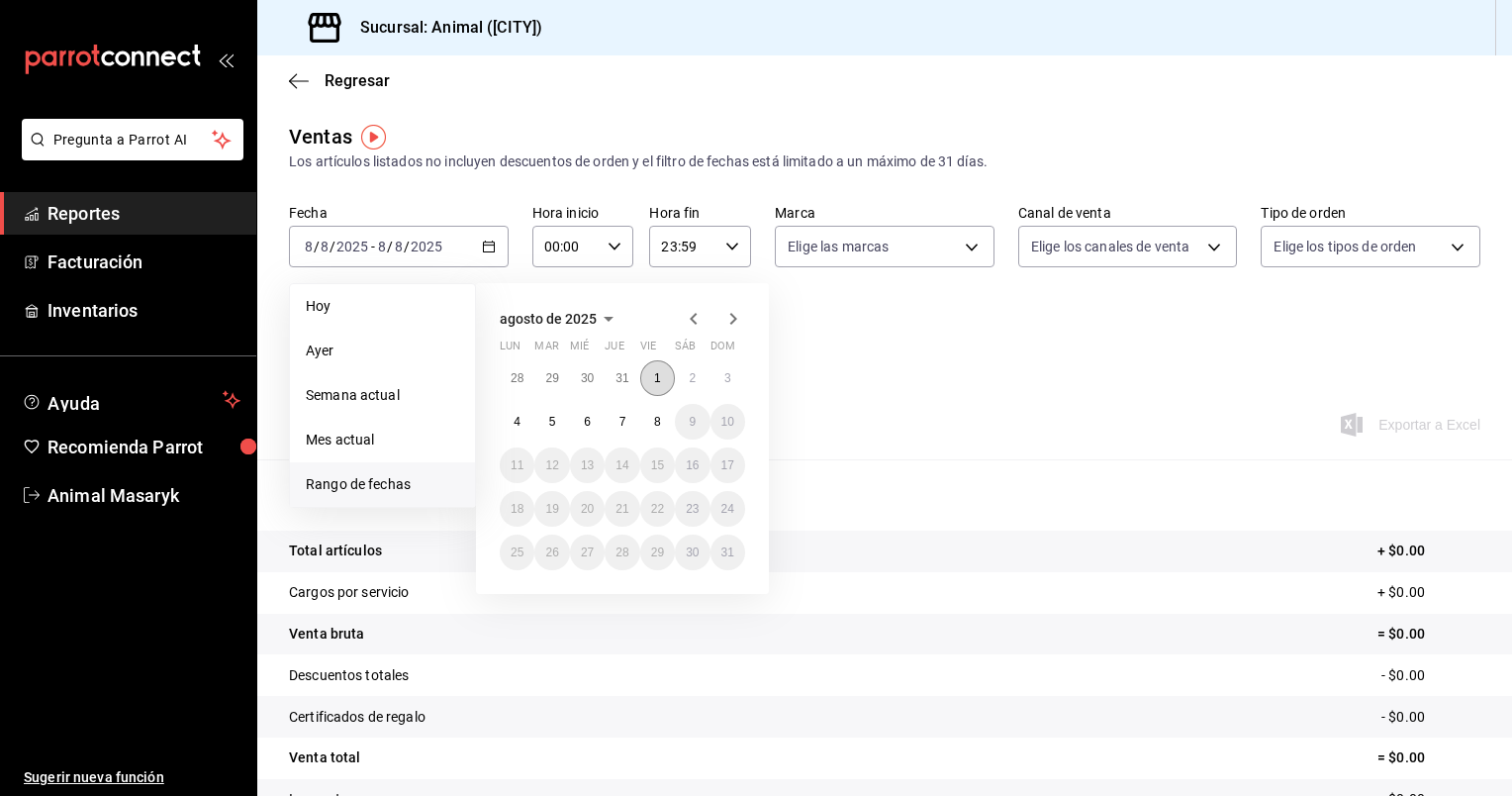 click on "1" at bounding box center [657, 378] 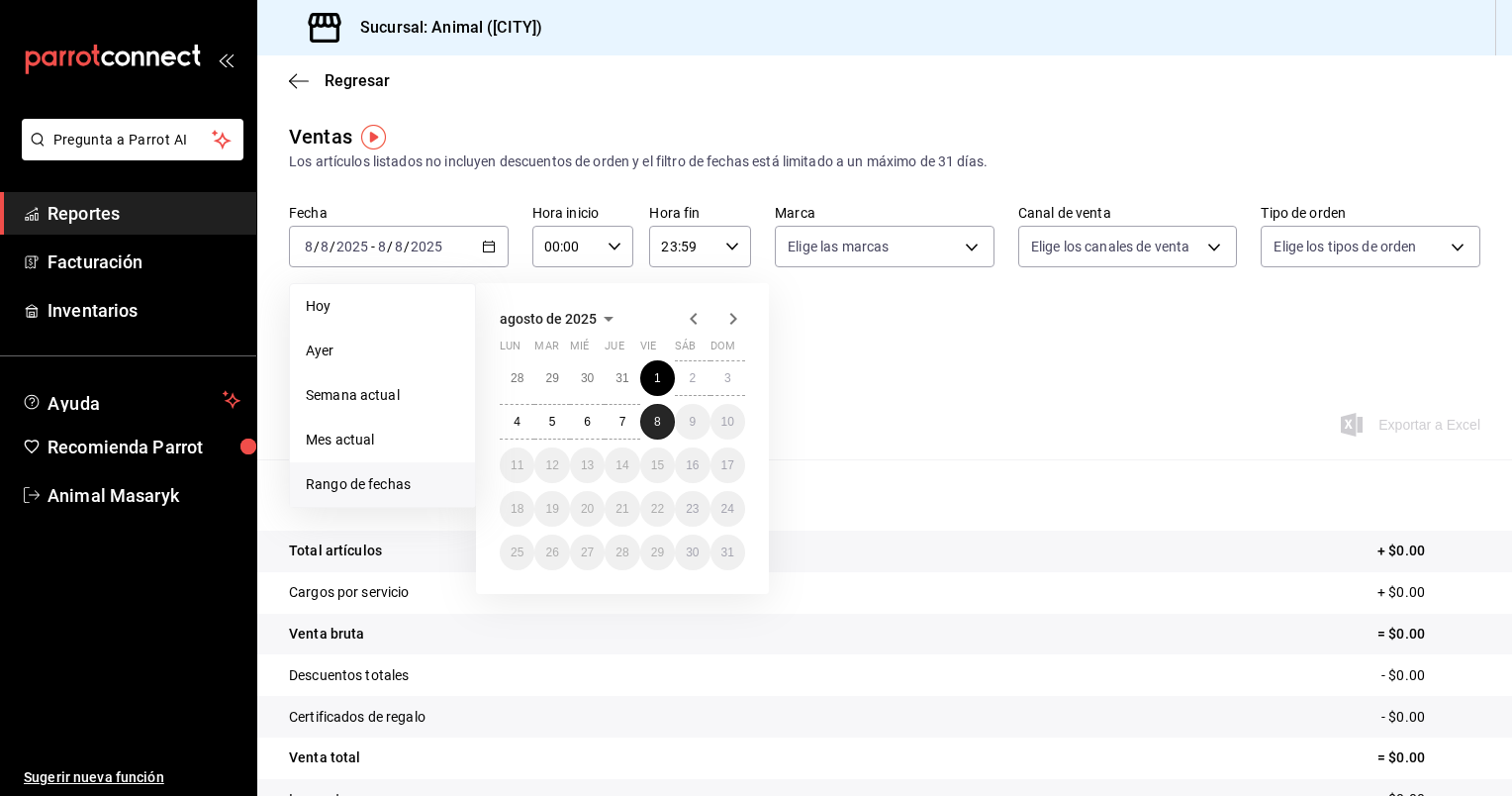 click on "8" at bounding box center (657, 422) 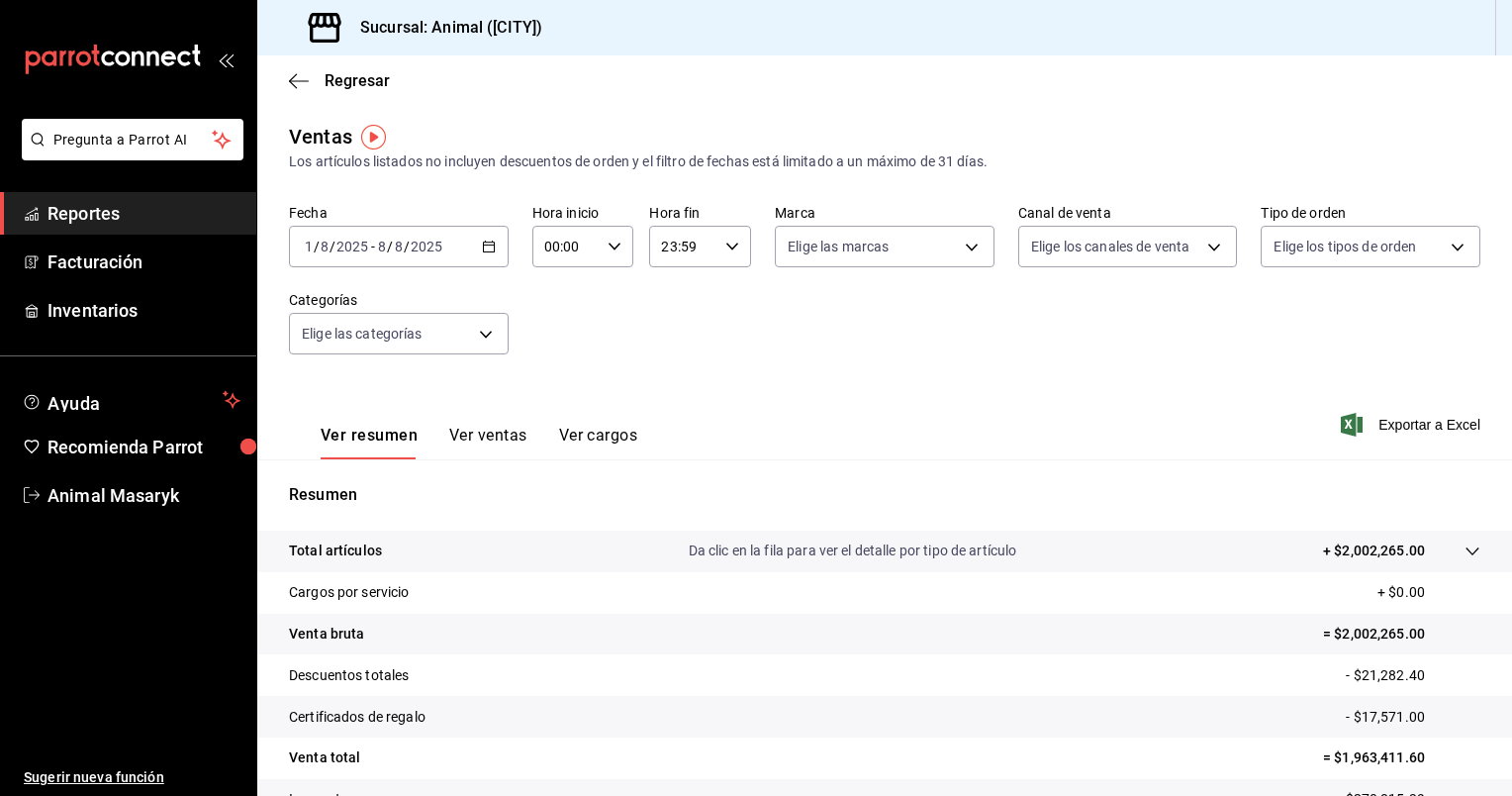 click 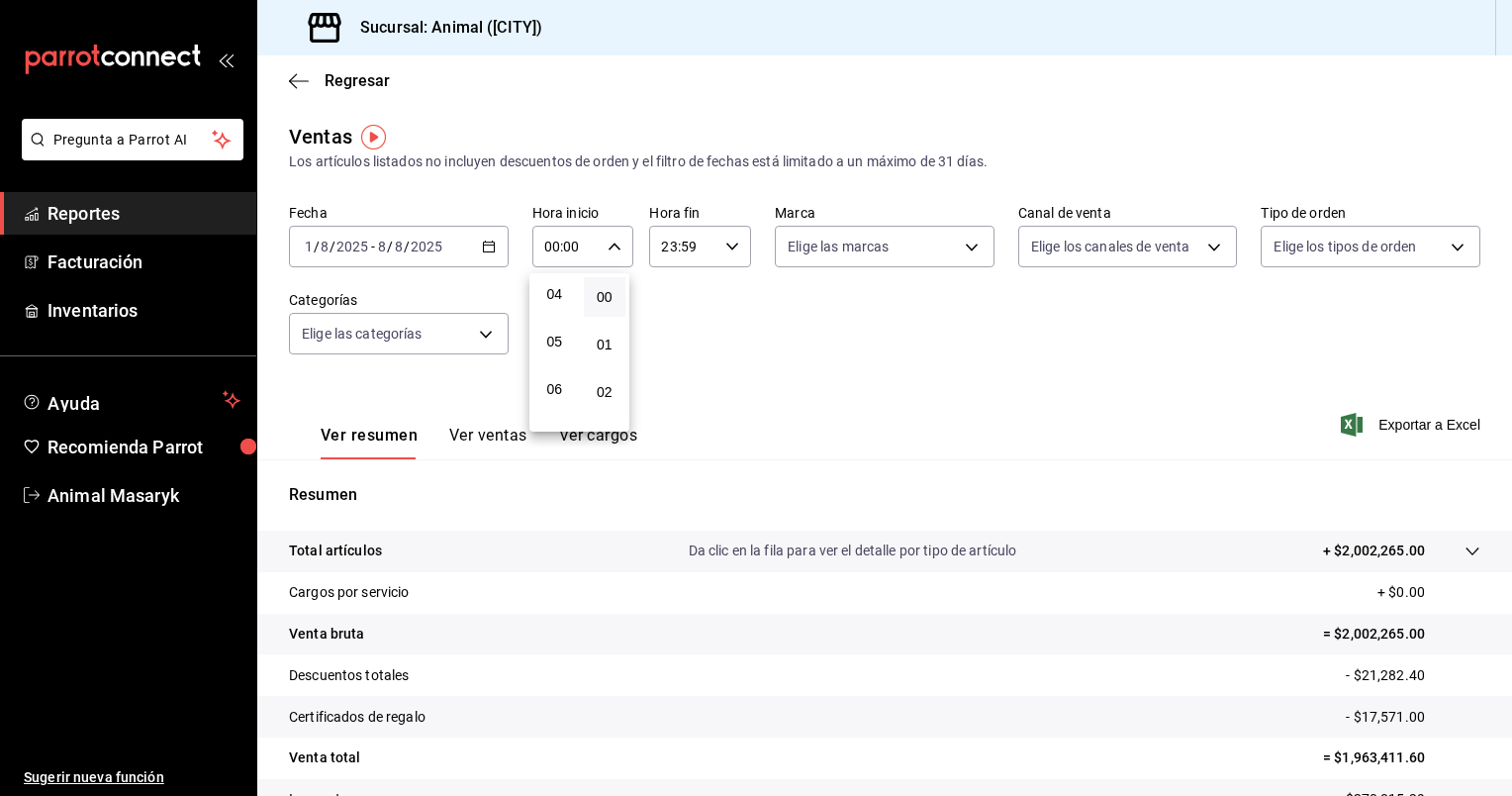 scroll, scrollTop: 194, scrollLeft: 0, axis: vertical 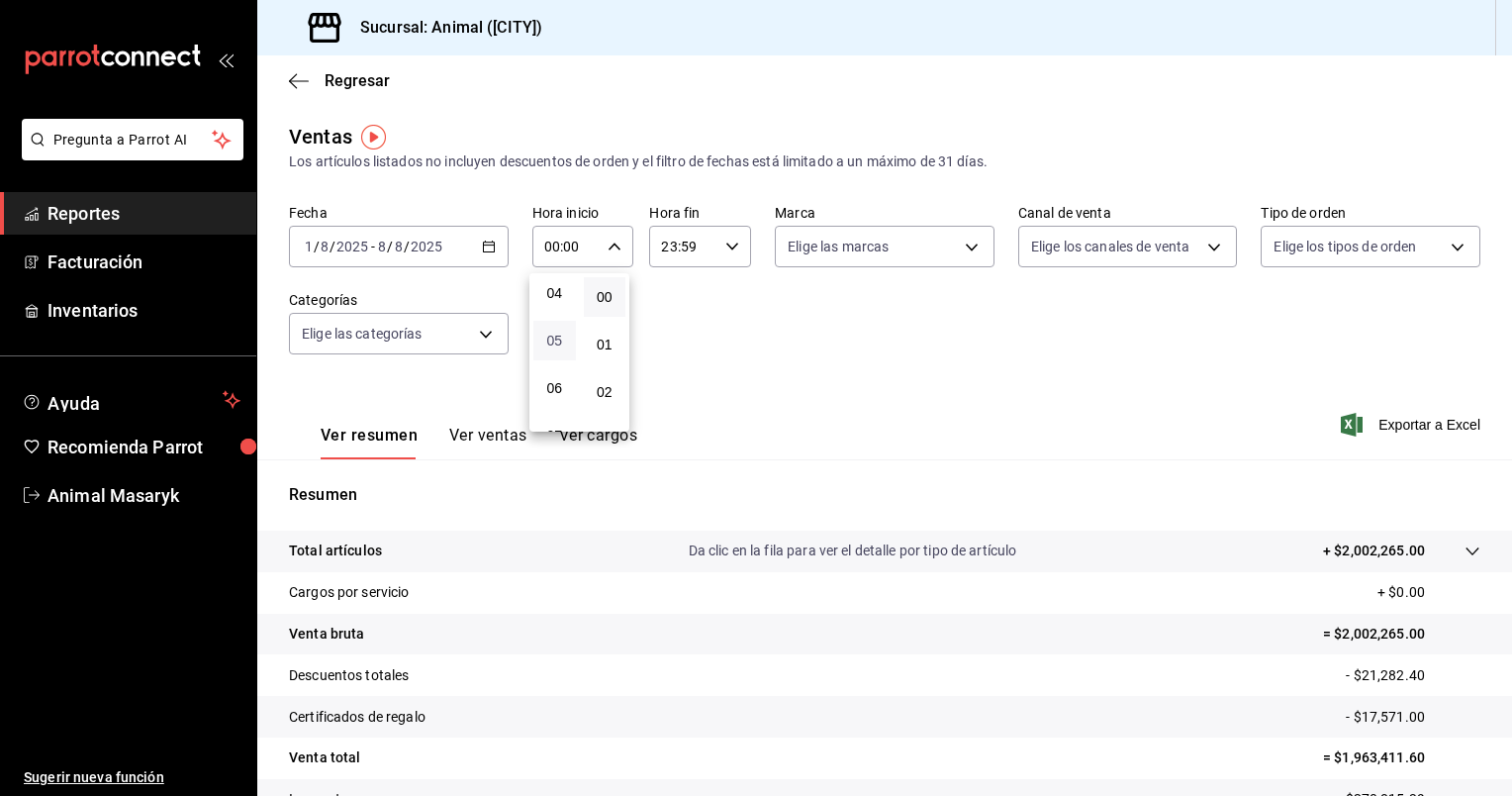 click on "05" at bounding box center (554, 341) 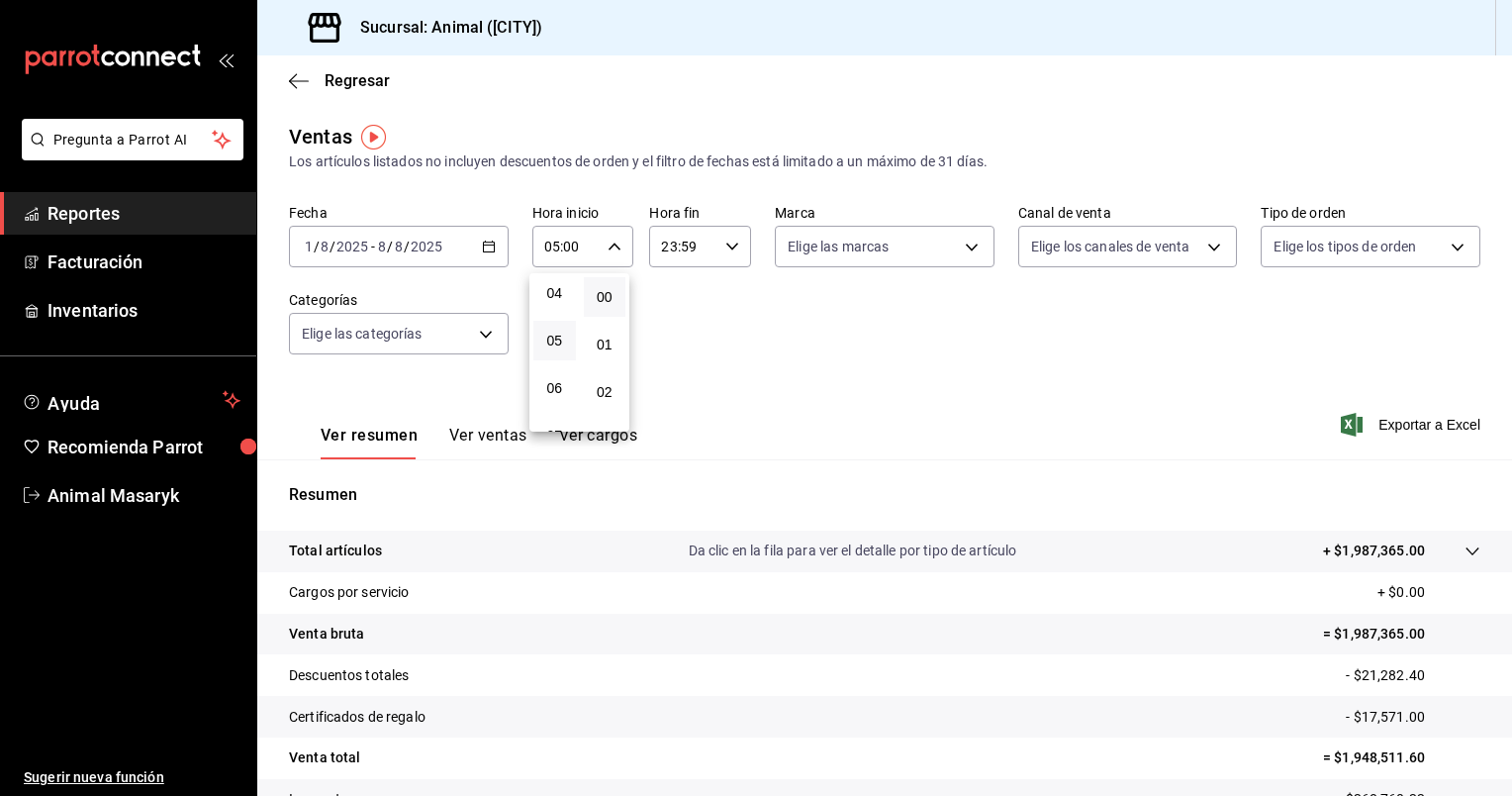 click at bounding box center [756, 398] 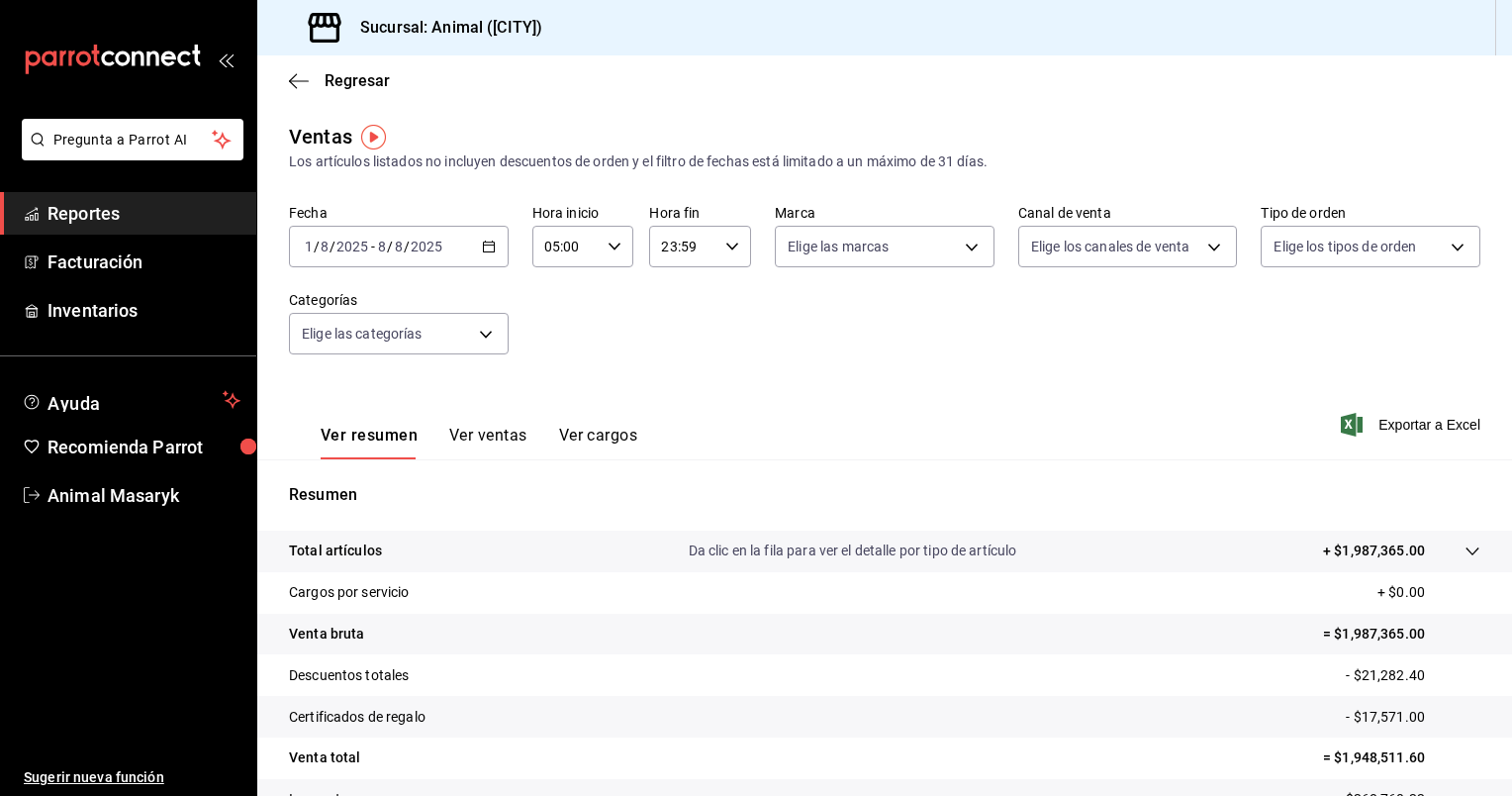click on "23:59 Hora fin" at bounding box center [700, 247] 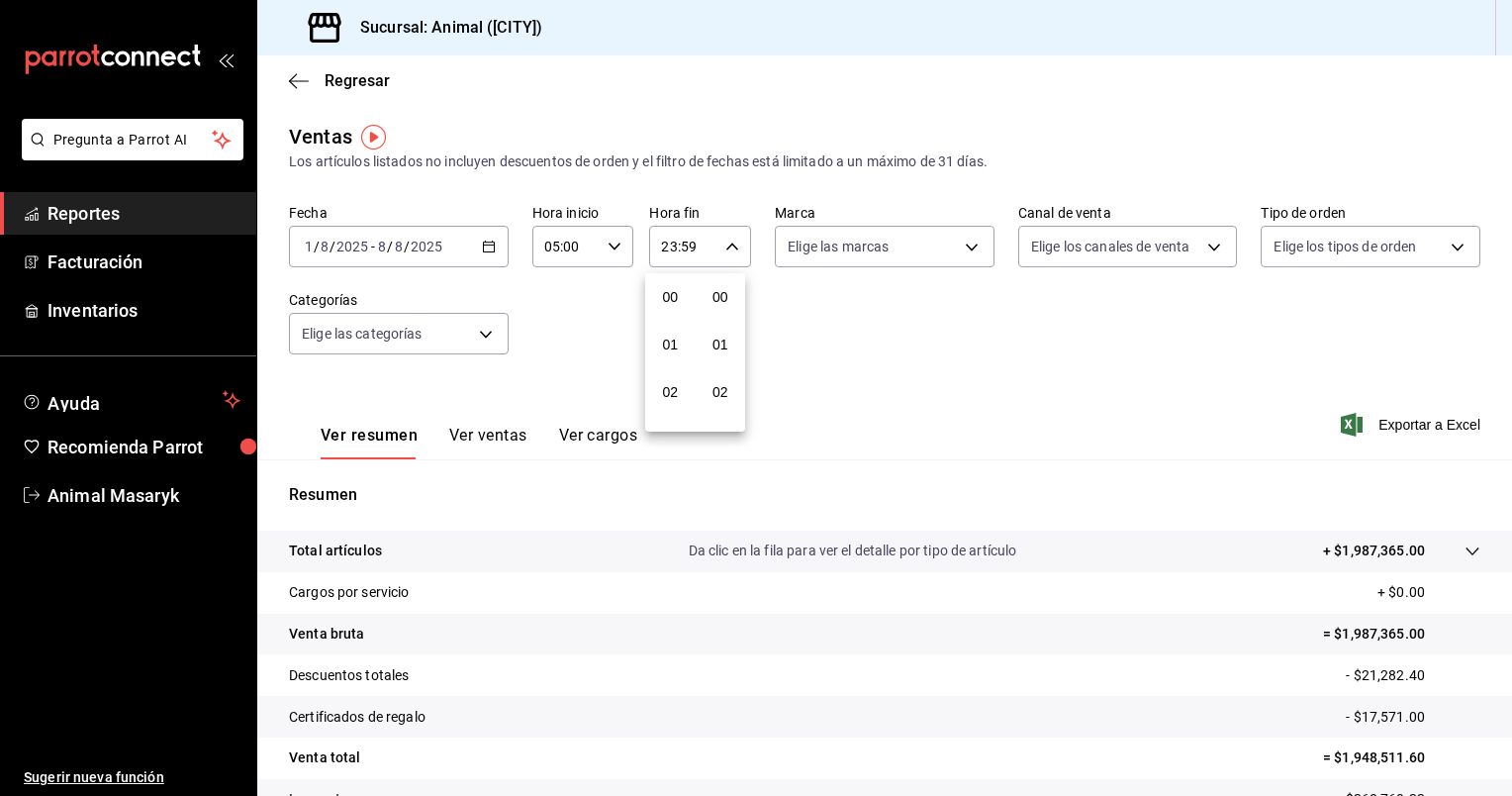 scroll, scrollTop: 1001, scrollLeft: 0, axis: vertical 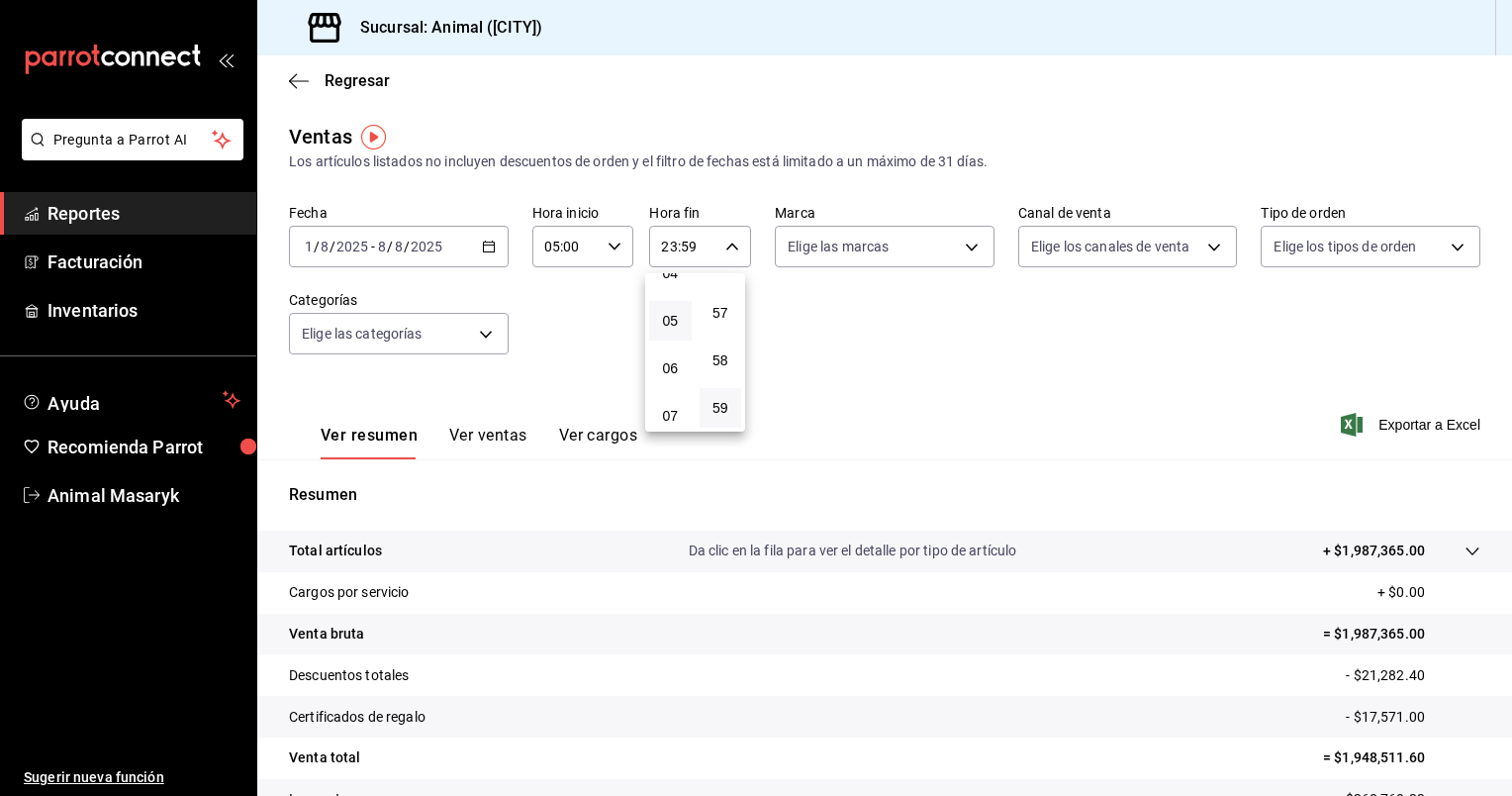 click on "05" at bounding box center (670, 321) 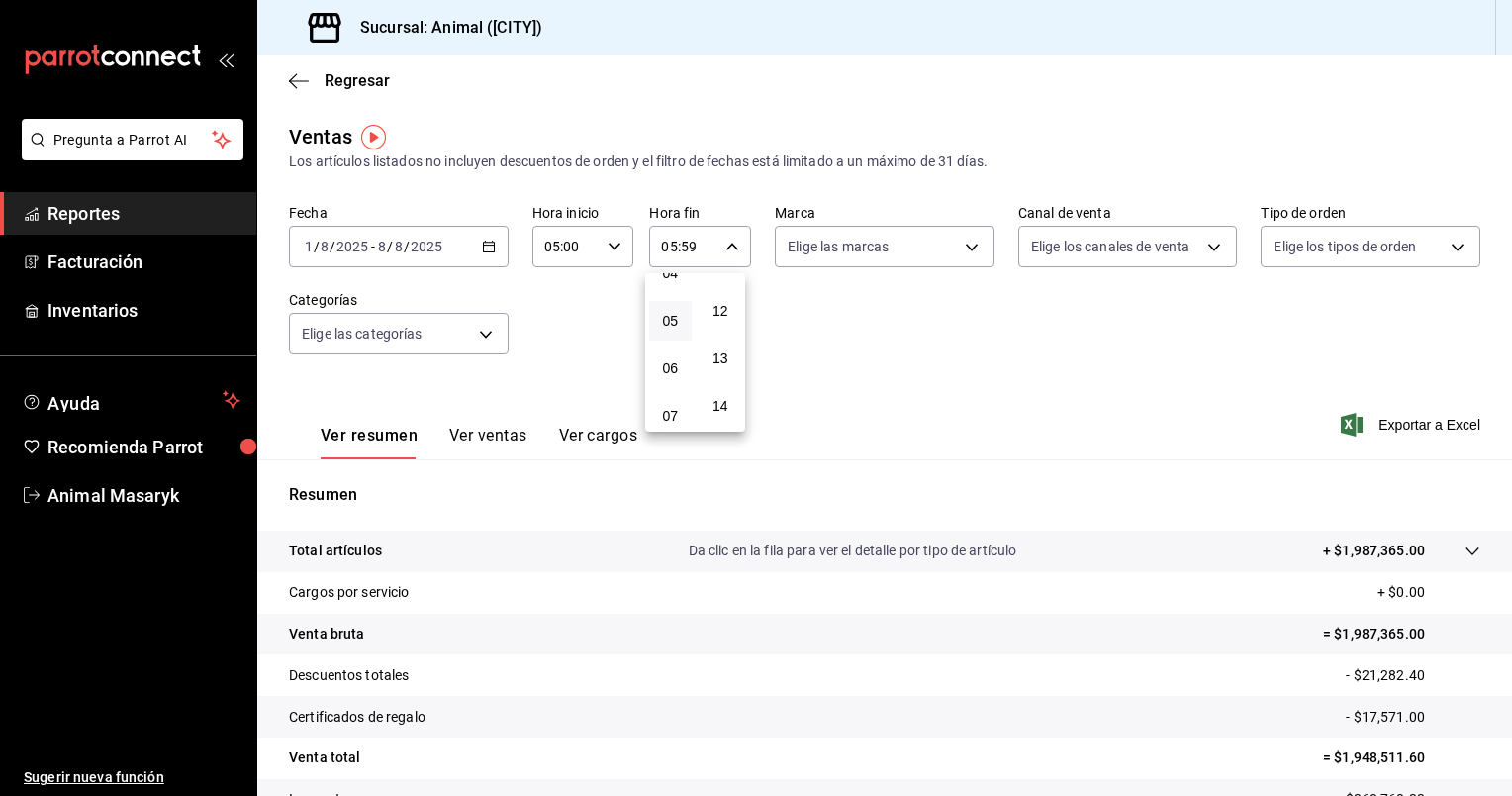 scroll, scrollTop: 0, scrollLeft: 0, axis: both 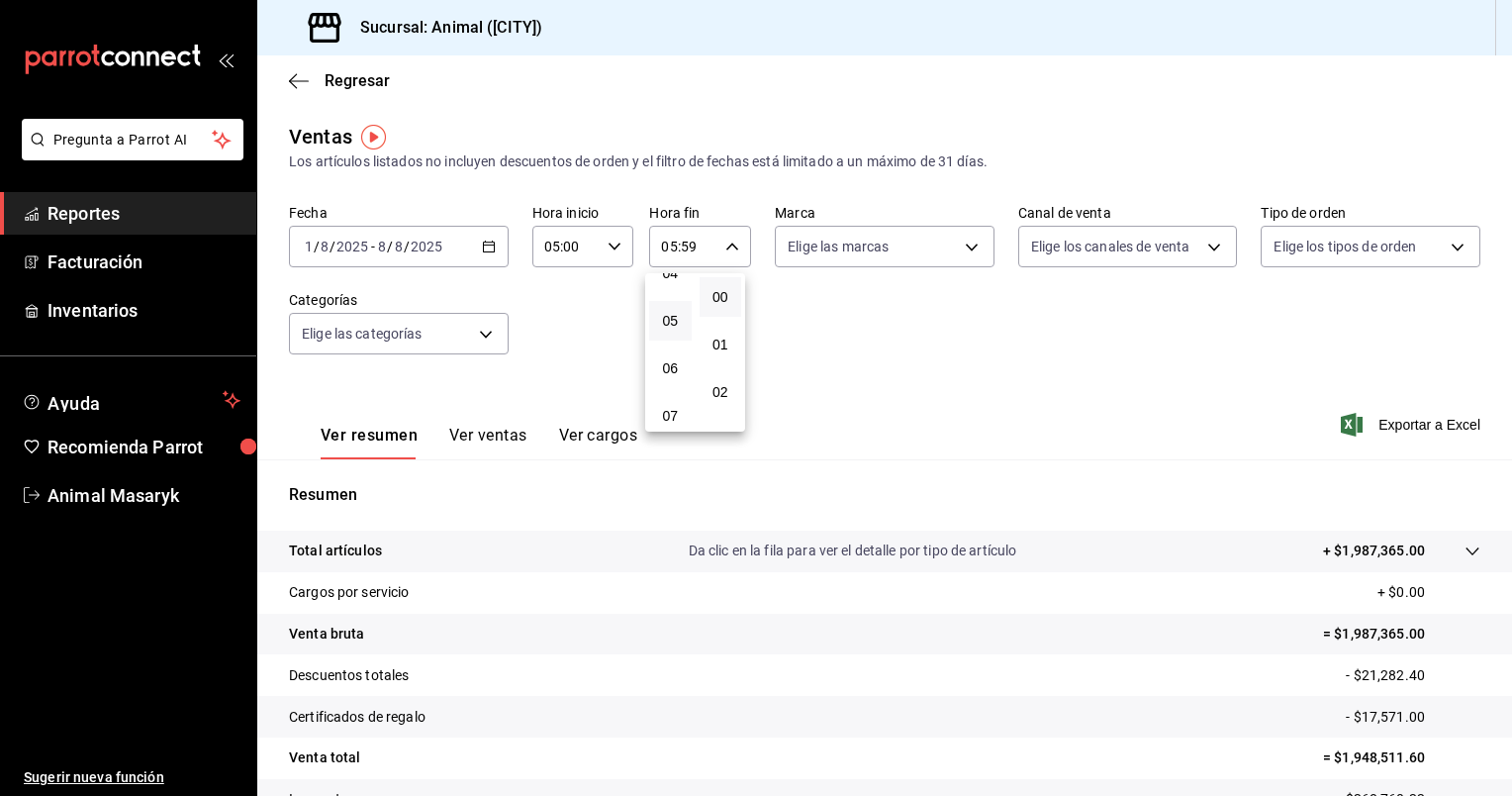 click on "00" at bounding box center [720, 297] 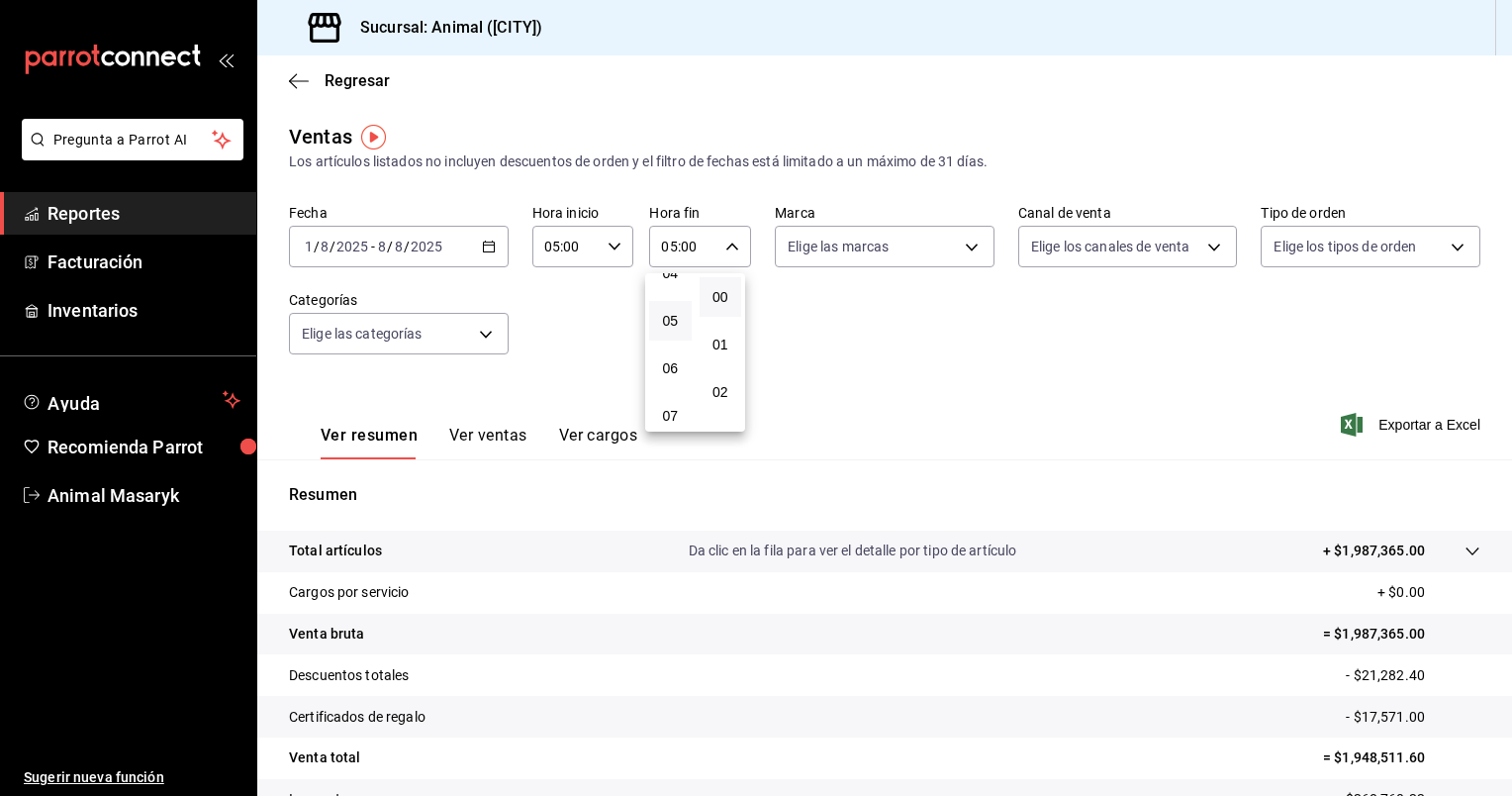 click at bounding box center [756, 398] 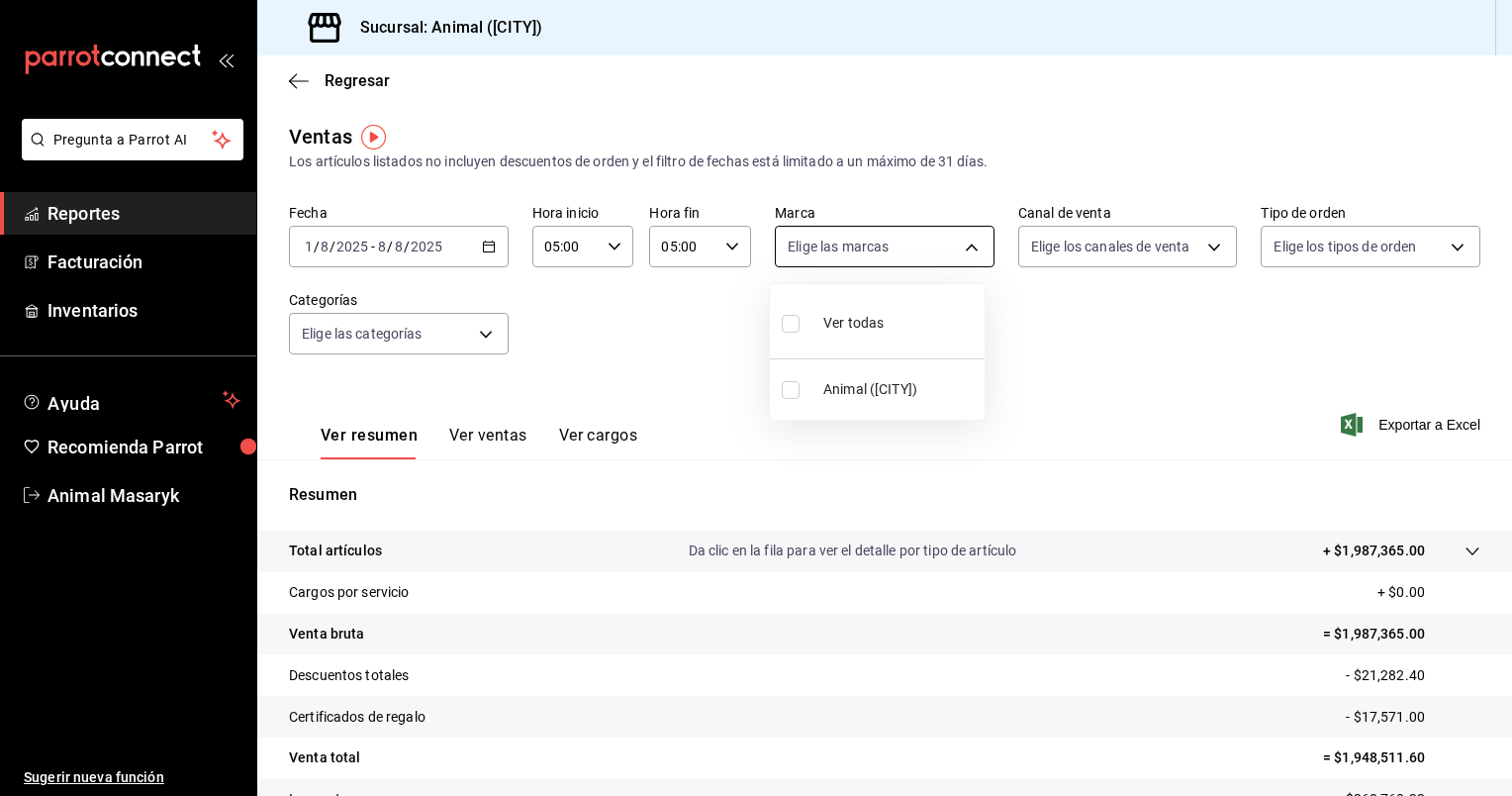 click on "Pregunta a Parrot AI Reportes   Facturación   Inventarios   Ayuda Recomienda Parrot   Animal Masaryk   Sugerir nueva función   Sucursal: Animal ([CITY]) Regresar Ventas Los artículos listados no incluyen descuentos de orden y el filtro de fechas está limitado a un máximo de 31 días. Fecha [DATE] [DATE] - [DATE] [DATE] Hora inicio [TIME] Hora inicio Hora fin [TIME] Hora fin Marca Elige las marcas Canal de venta Elige los canales de venta Tipo de orden Elige los tipos de orden Categorías Elige las categorías Ver resumen Ver ventas Ver cargos Exportar a Excel Resumen Total artículos Da clic en la fila para ver el detalle por tipo de artículo + $[PRICE] Cargos por servicio + $[PRICE] Venta bruta = $[PRICE] Descuentos totales - $[PRICE] Certificados de regalo - $[PRICE] Venta total = $[PRICE] Impuestos - $[PRICE] Venta neta = $[PRICE] Pregunta a Parrot AI Reportes   Facturación   Inventarios   Ayuda Recomienda Parrot   Animal Masaryk" at bounding box center [756, 398] 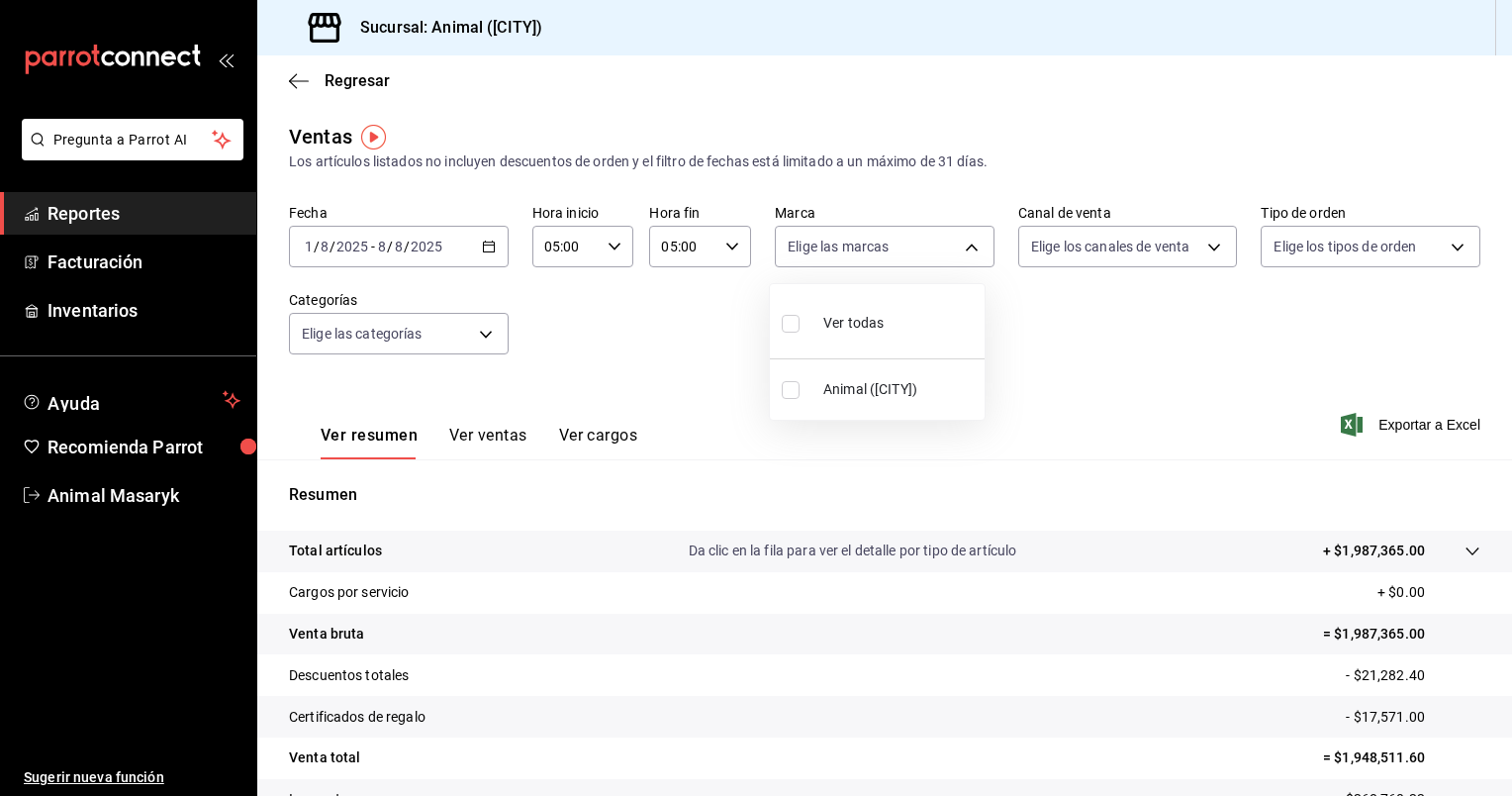 click on "Ver todas" at bounding box center [853, 323] 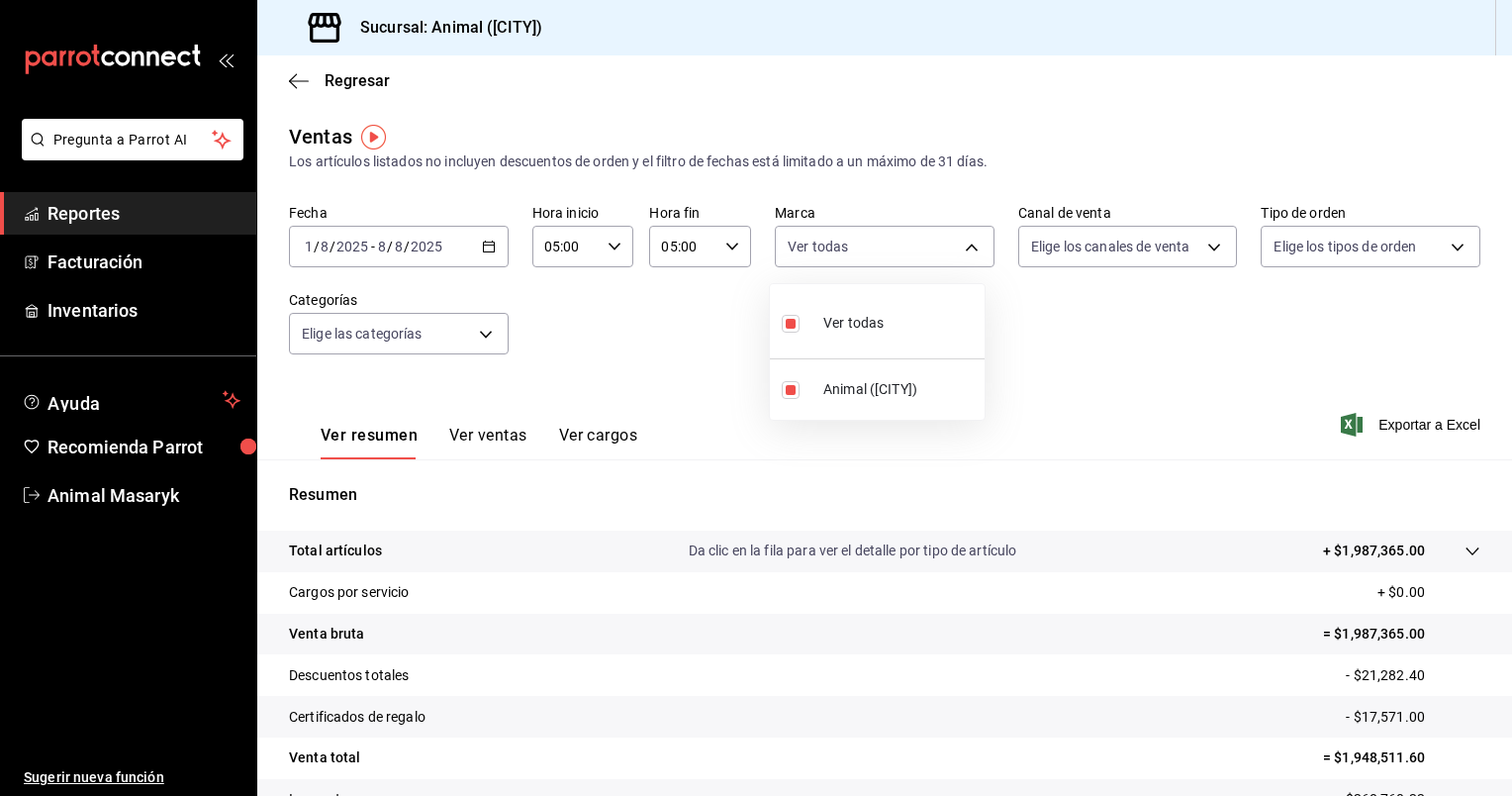click at bounding box center (756, 398) 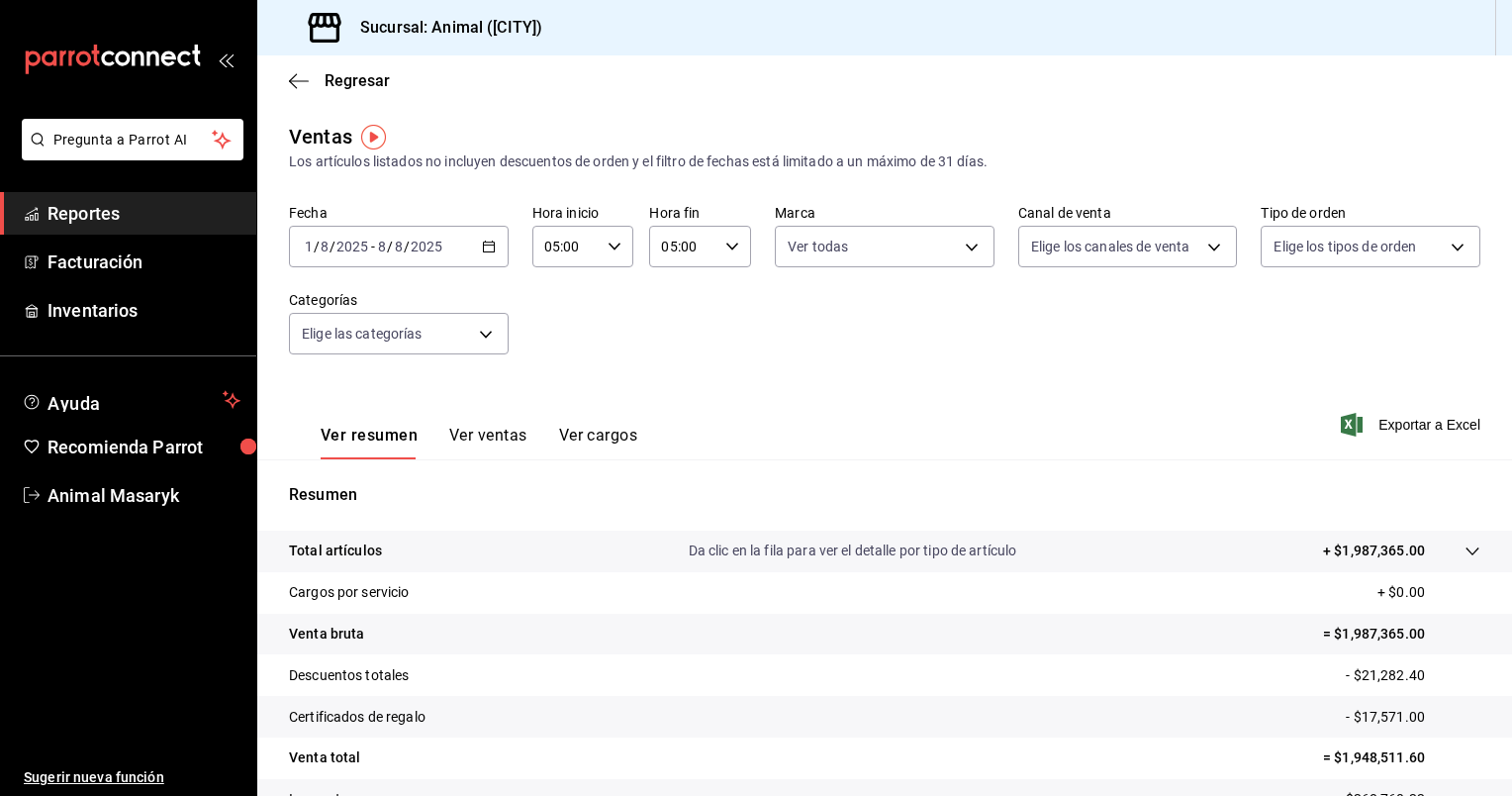 click on "Pregunta a Parrot AI Reportes   Facturación   Inventarios   Ayuda Recomienda Parrot   Animal Masaryk   Sugerir nueva función   Sucursal: Animal ([CITY]) Regresar Ventas Los artículos listados no incluyen descuentos de orden y el filtro de fechas está limitado a un máximo de 31 días. Fecha [DATE] [DATE] - [DATE] [DATE] Hora inicio [TIME] Hora inicio Hora fin [TIME] Hora fin Marca Ver todas [UUID] Canal de venta Elige los canales de venta Tipo de orden Elige los tipos de orden Categorías Elige las categorías Ver resumen Ver ventas Ver cargos Exportar a Excel Resumen Total artículos Da clic en la fila para ver el detalle por tipo de artículo + $[PRICE] Cargos por servicio + $[PRICE] Venta bruta = $[PRICE] Descuentos totales - $[PRICE] Certificados de regalo - $[PRICE] Venta total = $[PRICE] Impuestos - $[PRICE] Venta neta = $[PRICE] Pregunta a Parrot AI Reportes   Facturación   Inventarios   Ayuda Recomienda Parrot   Animal Masaryk" at bounding box center (756, 398) 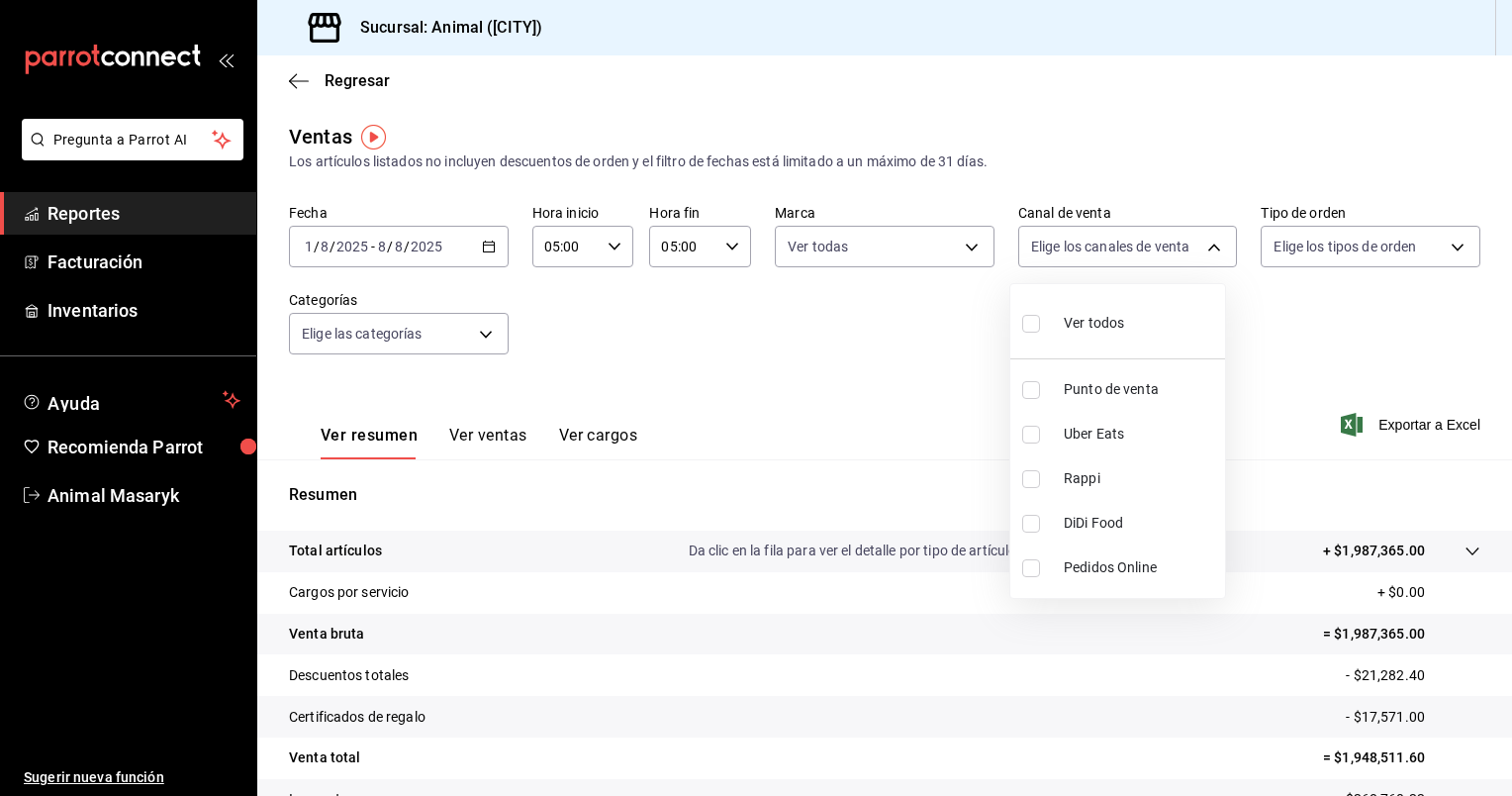 click on "Ver todos" at bounding box center (1117, 321) 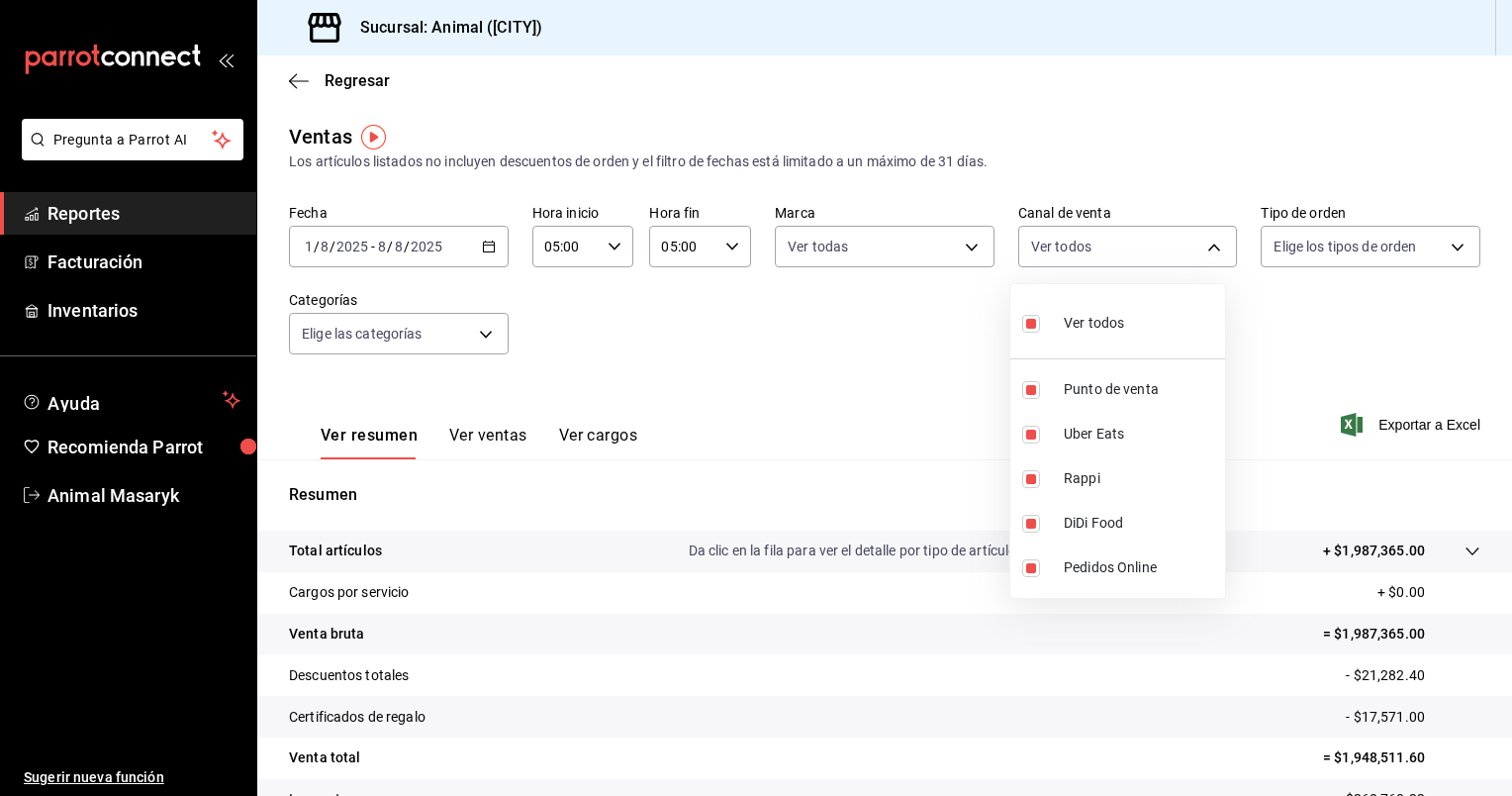 click at bounding box center (756, 398) 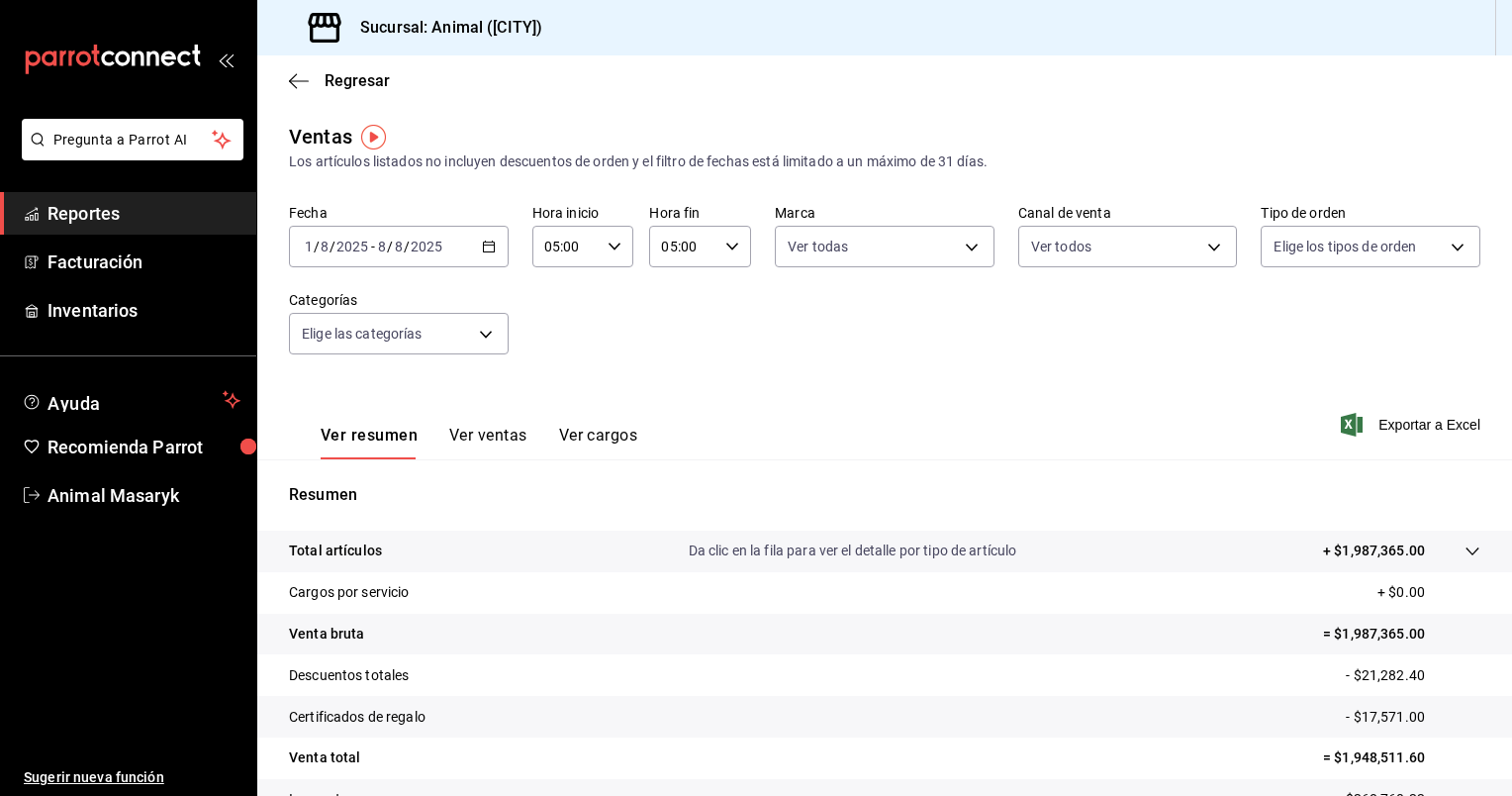 click on "Pregunta a Parrot AI Reportes   Facturación   Inventarios   Ayuda Recomienda Parrot   Animal Masaryk   Sugerir nueva función   Sucursal: Animal ([CITY]) Regresar Ventas Los artículos listados no incluyen descuentos de orden y el filtro de fechas está limitado a un máximo de 31 días. Fecha [DATE] [DATE] - [DATE] [DATE] Hora inicio [TIME] Hora inicio Hora fin [TIME] Hora fin Marca Ver todas [UUID] Canal de venta Ver todos PARROT,UBER_EATS,RAPPI,DIDI_FOOD,ONLINE Tipo de orden Elige los tipos de orden Categorías Elige las categorías Ver resumen Ver ventas Ver cargos Exportar a Excel Resumen Total artículos Da clic en la fila para ver el detalle por tipo de artículo + $[PRICE] Cargos por servicio + $[PRICE] Venta bruta = $[PRICE] Descuentos totales - $[PRICE] Certificados de regalo - $[PRICE] Venta total = $[PRICE] Impuestos - $[PRICE] Venta neta = $[PRICE] Pregunta a Parrot AI Reportes   Facturación   Inventarios   Ayuda" at bounding box center [756, 398] 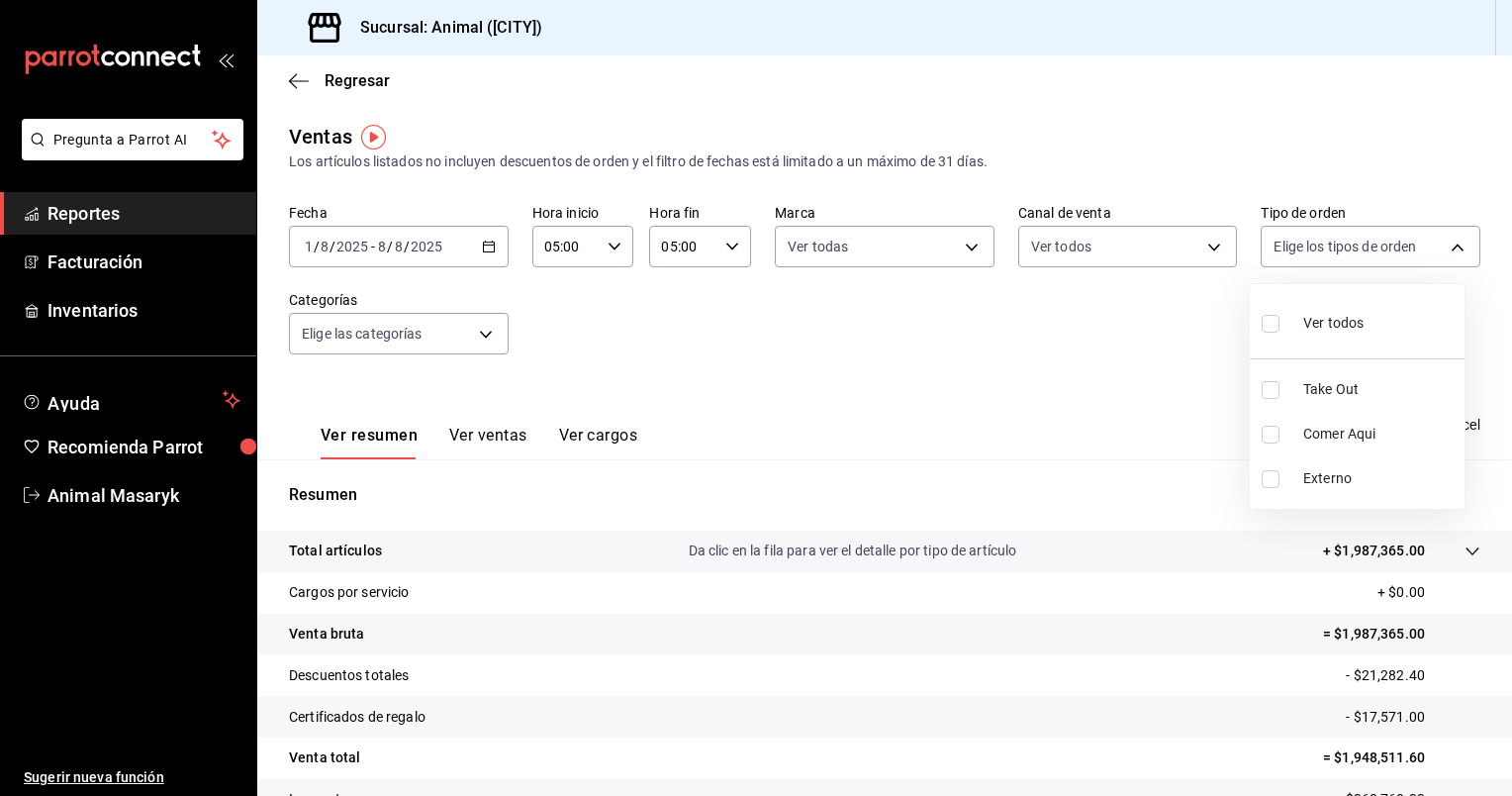 click on "Ver todos" at bounding box center [1333, 323] 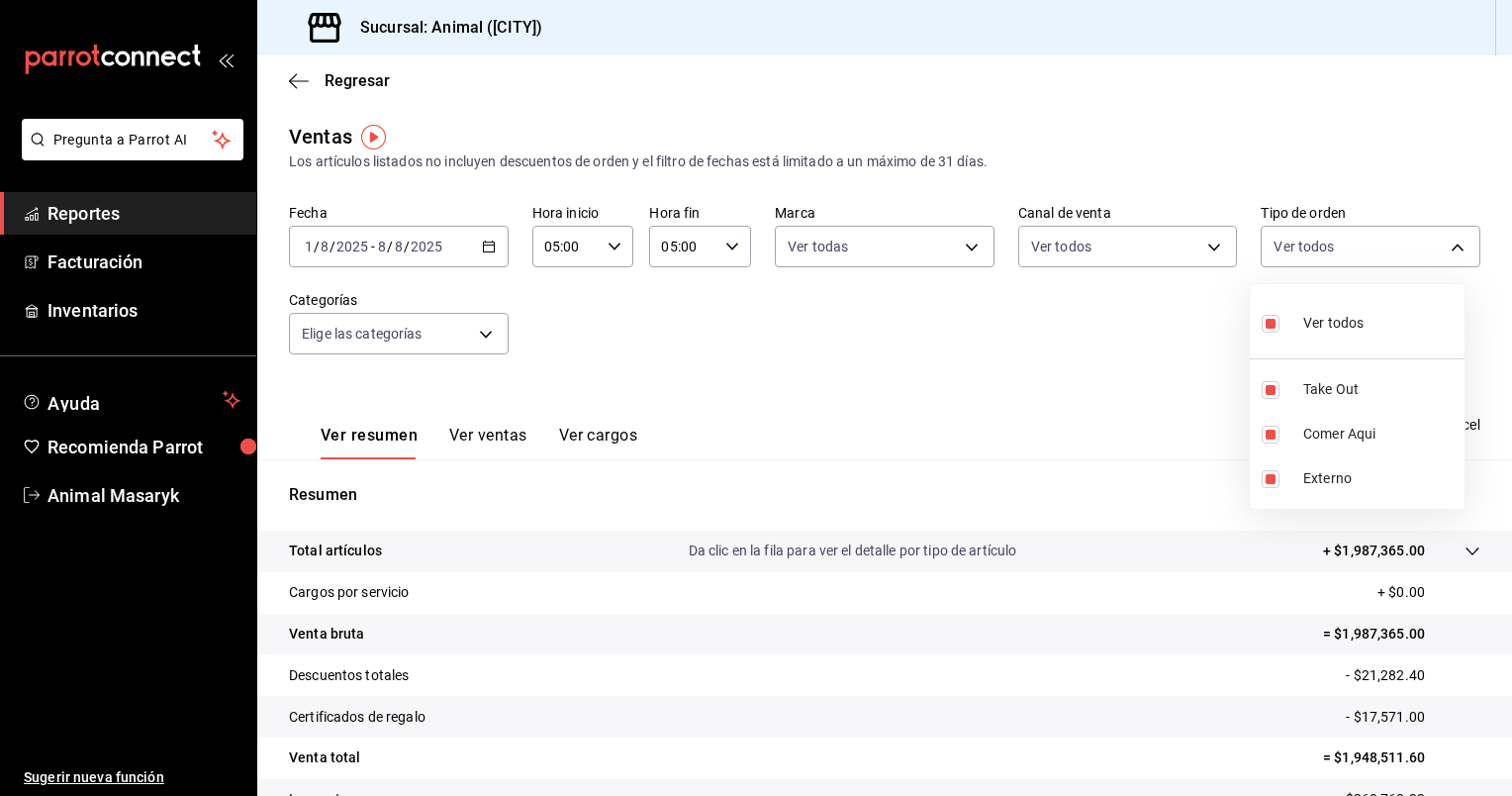 click at bounding box center (756, 398) 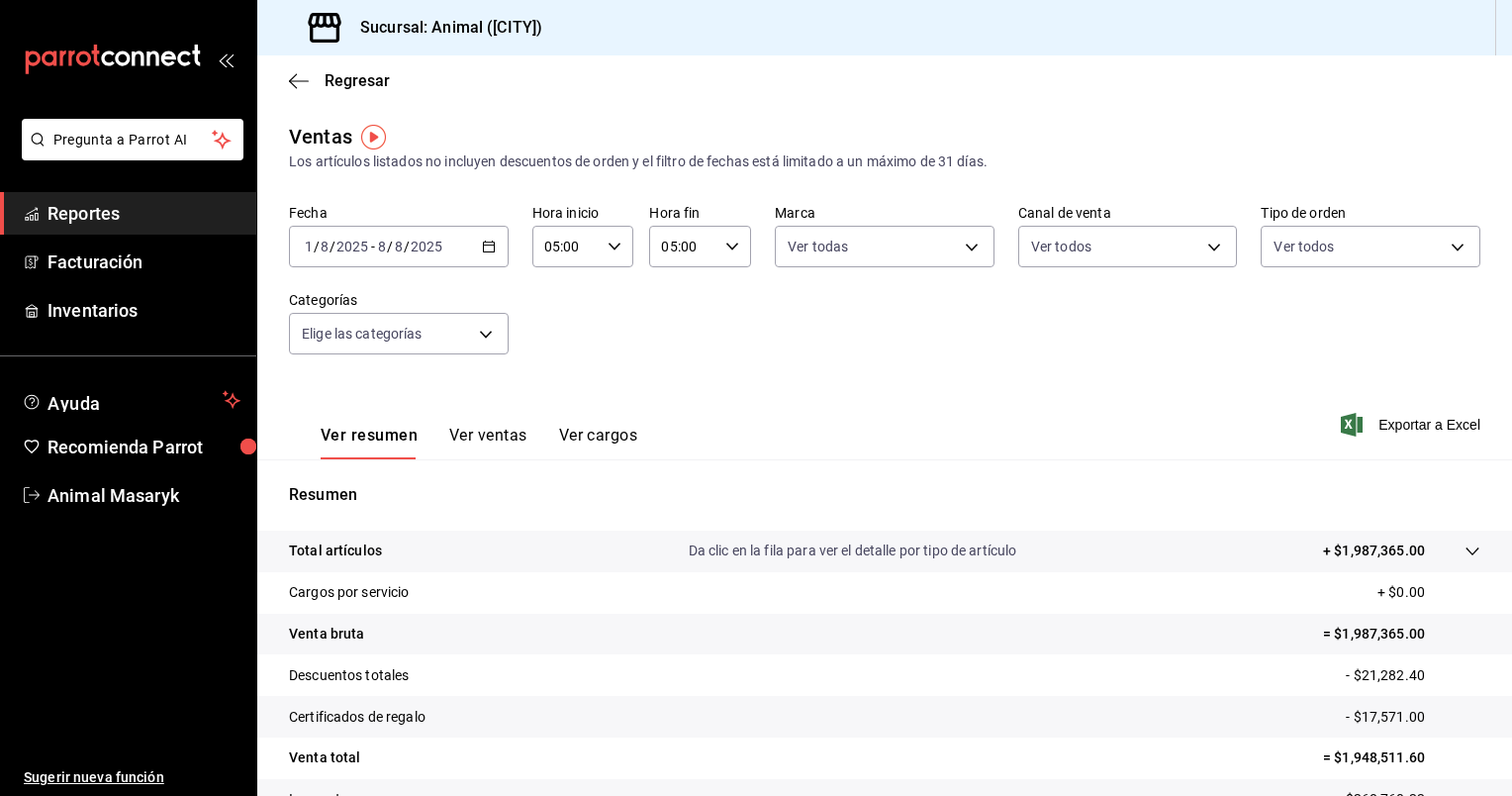 click on "Pregunta a Parrot AI Reportes   Facturación   Inventarios   Ayuda Recomienda Parrot   Animal Masaryk   Sugerir nueva función   Sucursal: Animal ([CITY]) Regresar Ventas Los artículos listados no incluyen descuentos de orden y el filtro de fechas está limitado a un máximo de 31 días. Fecha [DATE] [DATE] - [DATE] [DATE] Hora inicio [TIME] Hora inicio Hora fin [TIME] Hora fin Marca Ver todas [UUID] Canal de venta Ver todos PARROT,UBER_EATS,RAPPI,DIDI_FOOD,ONLINE Tipo de orden Ver todos [UUID],[UUID],[EXTERNAL] Categorías Elige las categorías Ver resumen Ver ventas Ver cargos Exportar a Excel Resumen Total artículos Da clic en la fila para ver el detalle por tipo de artículo + $[PRICE] Cargos por servicio + $[PRICE] Venta bruta = $[PRICE] Descuentos totales - $[PRICE] Certificados de regalo - $[PRICE] Venta total = $[PRICE] Impuestos - $[PRICE] Venta neta = $[PRICE] Reportes" at bounding box center [756, 398] 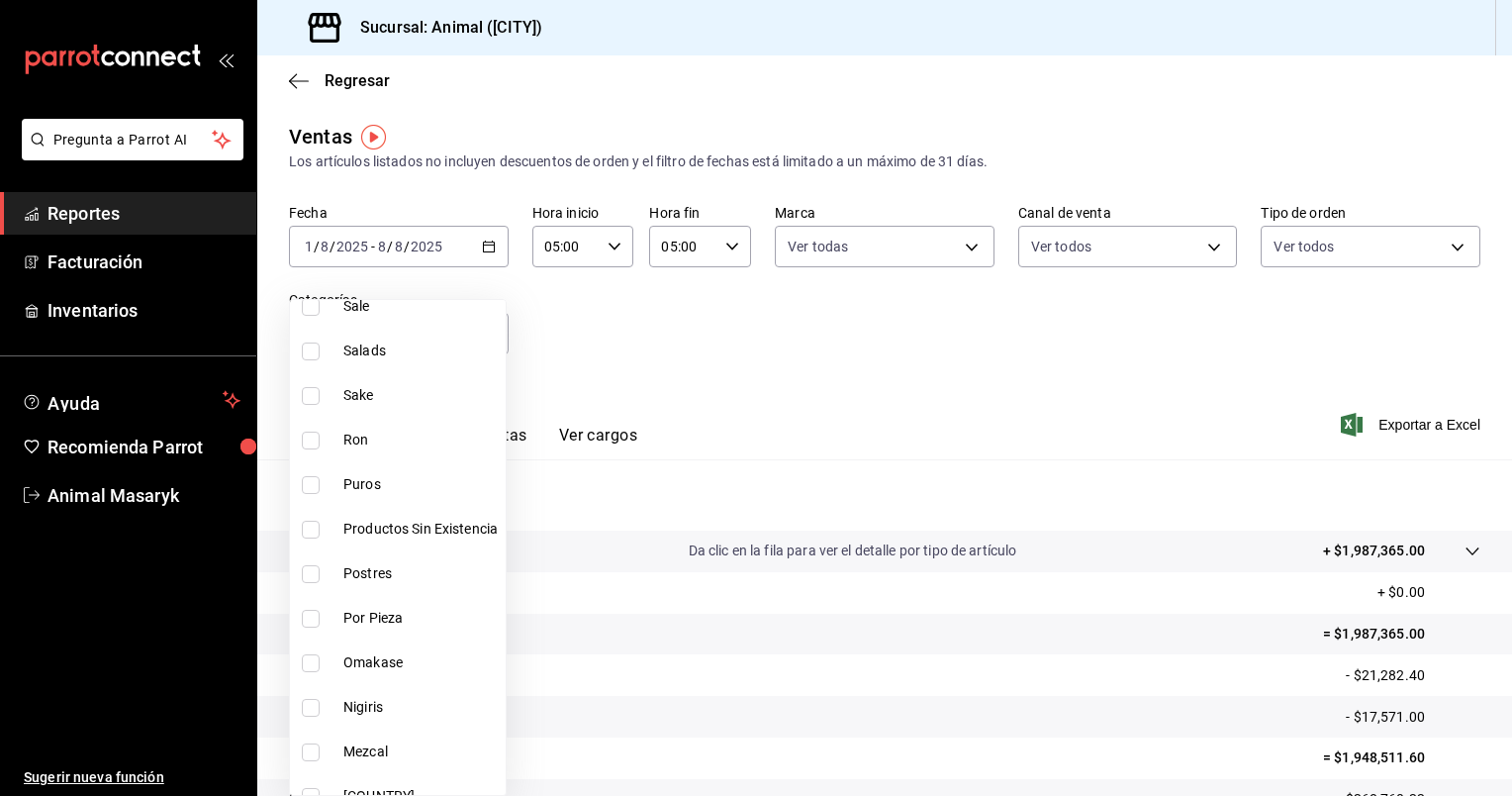 scroll, scrollTop: 863, scrollLeft: 0, axis: vertical 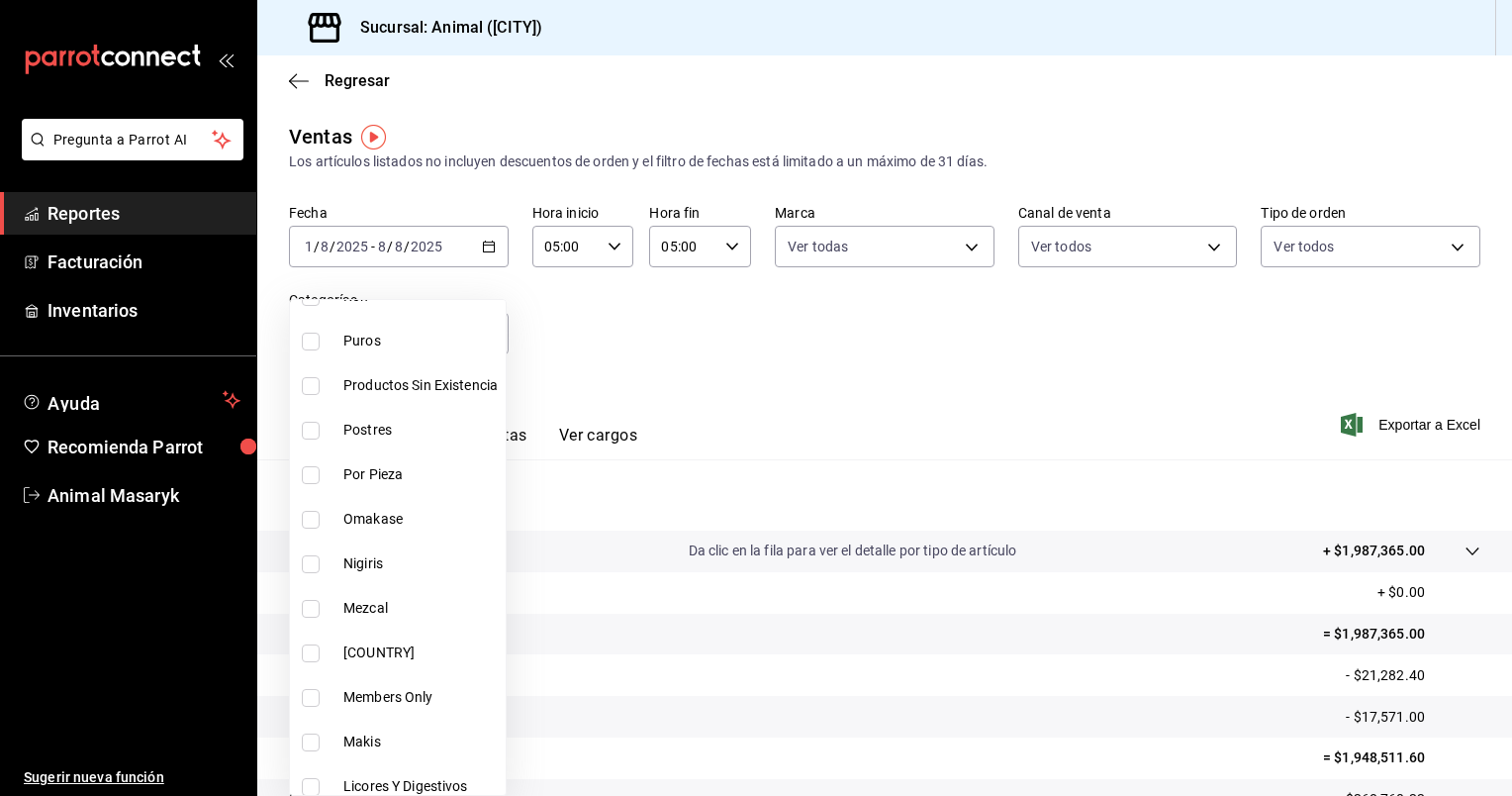 drag, startPoint x: 384, startPoint y: 760, endPoint x: 929, endPoint y: 416, distance: 644.485 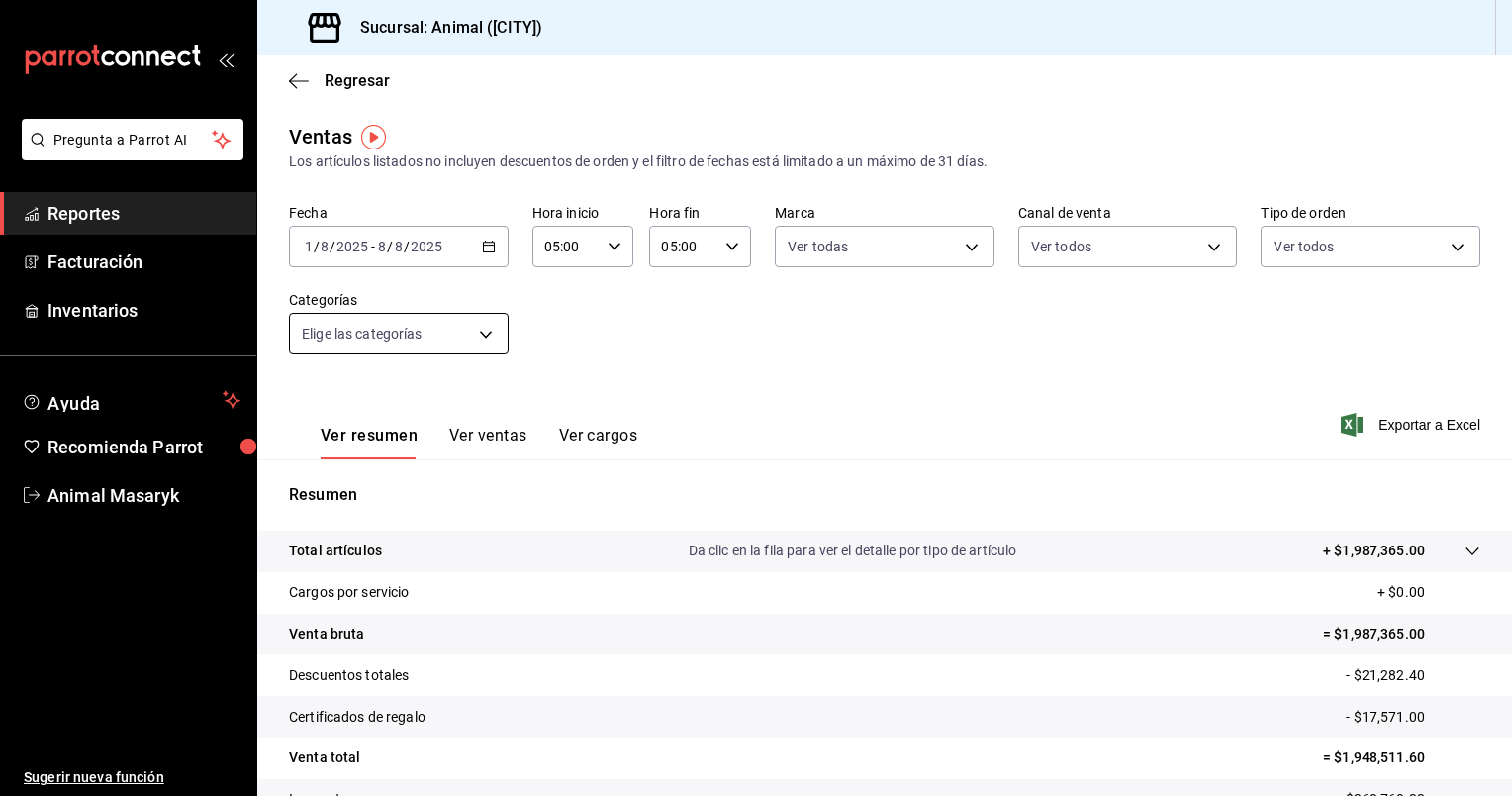 click on "Pregunta a Parrot AI Reportes   Facturación   Inventarios   Ayuda Recomienda Parrot   Animal Masaryk   Sugerir nueva función   Sucursal: Animal ([CITY]) Regresar Ventas Los artículos listados no incluyen descuentos de orden y el filtro de fechas está limitado a un máximo de 31 días. Fecha [DATE] [DATE] - [DATE] [DATE] Hora inicio [TIME] Hora inicio Hora fin [TIME] Hora fin Marca Ver todas [UUID] Canal de venta Ver todos PARROT,UBER_EATS,RAPPI,DIDI_FOOD,ONLINE Tipo de orden Ver todos [UUID],[UUID],[EXTERNAL] Categorías Elige las categorías Ver resumen Ver ventas Ver cargos Exportar a Excel Resumen Total artículos Da clic en la fila para ver el detalle por tipo de artículo + $[PRICE] Cargos por servicio + $[PRICE] Venta bruta = $[PRICE] Descuentos totales - $[PRICE] Certificados de regalo - $[PRICE] Venta total = $[PRICE] Impuestos - $[PRICE] Venta neta = $[PRICE] Reportes" at bounding box center (756, 398) 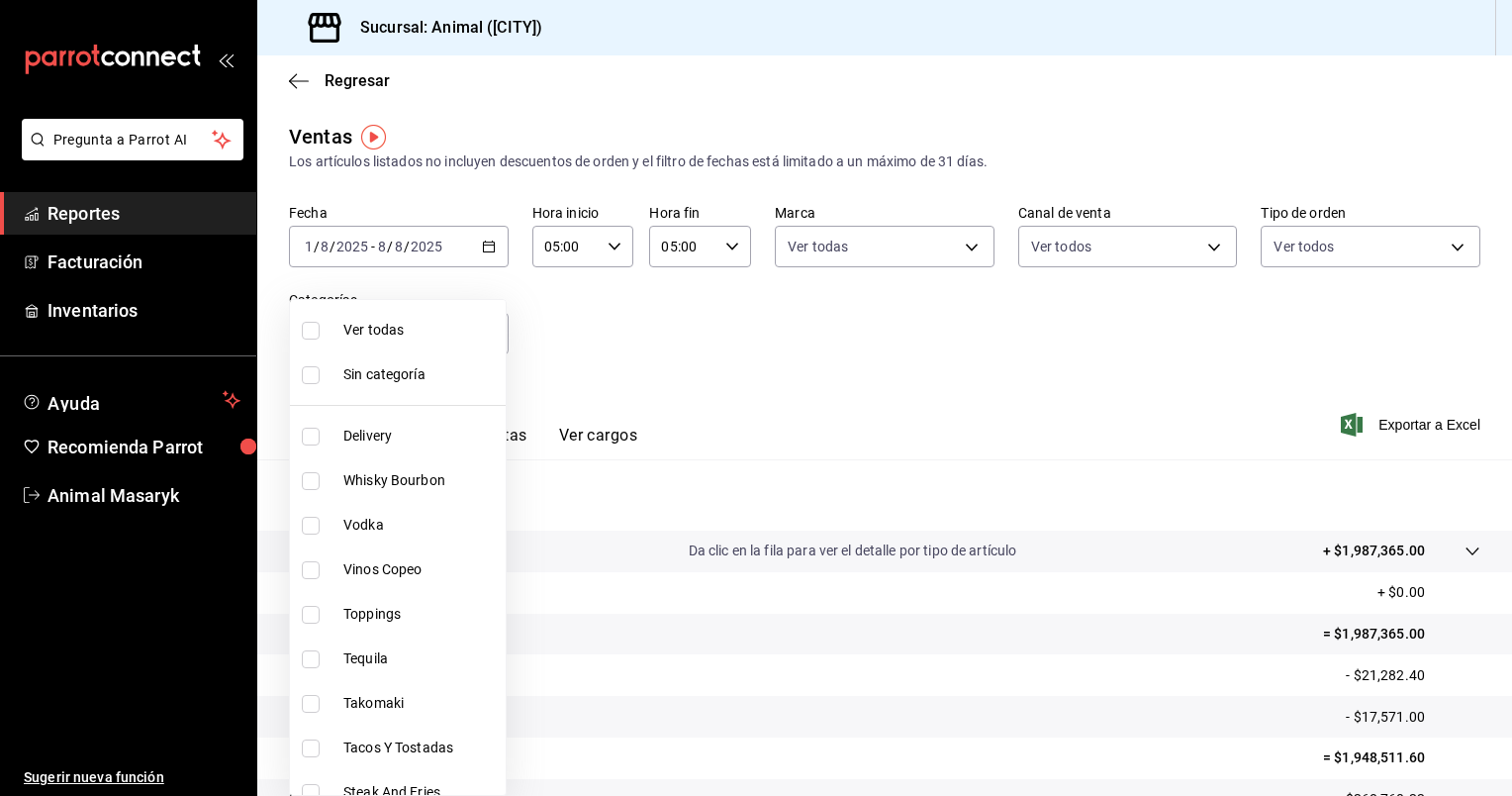 click on "Ver todas" at bounding box center (421, 330) 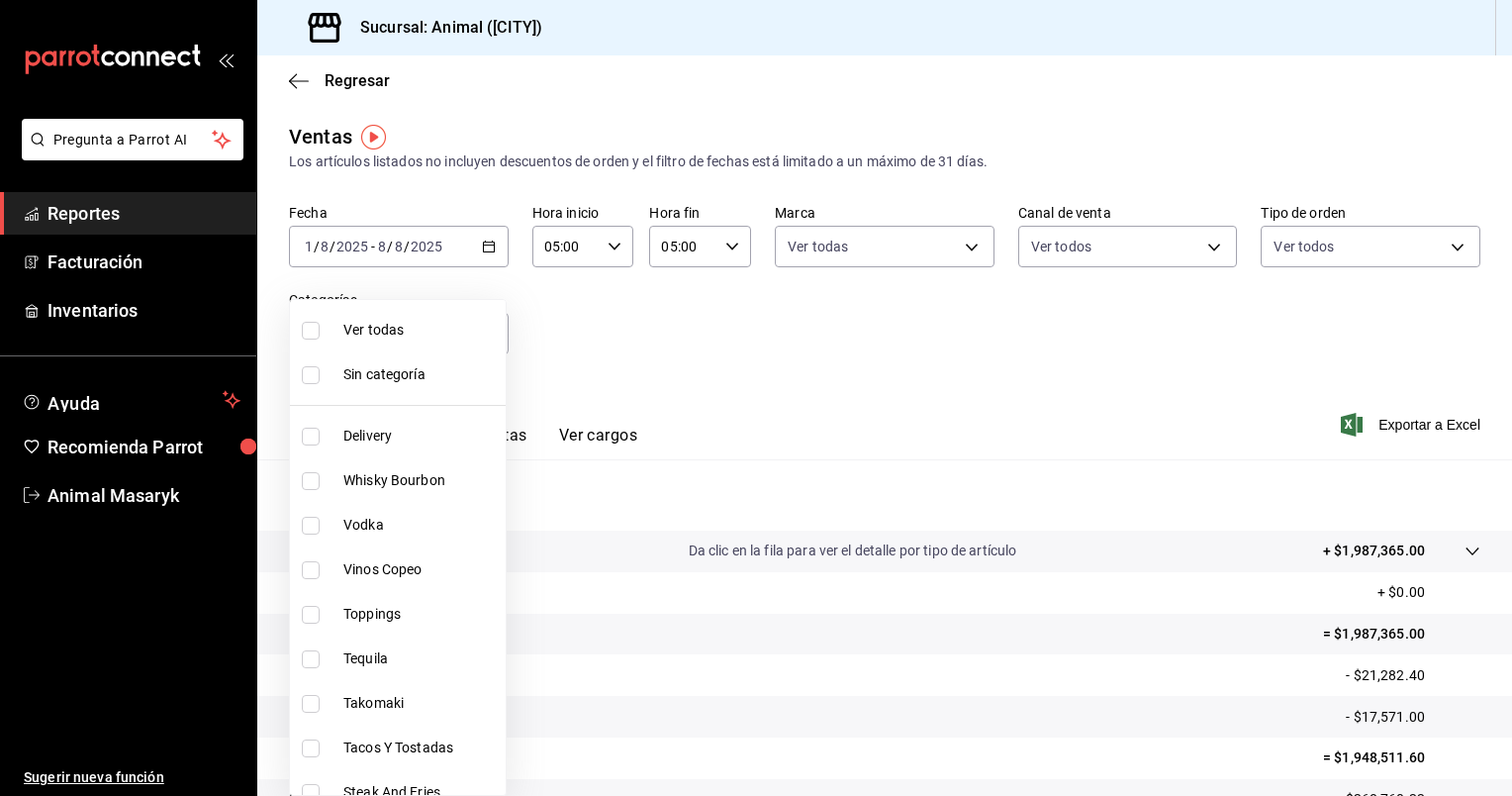 checkbox on "true" 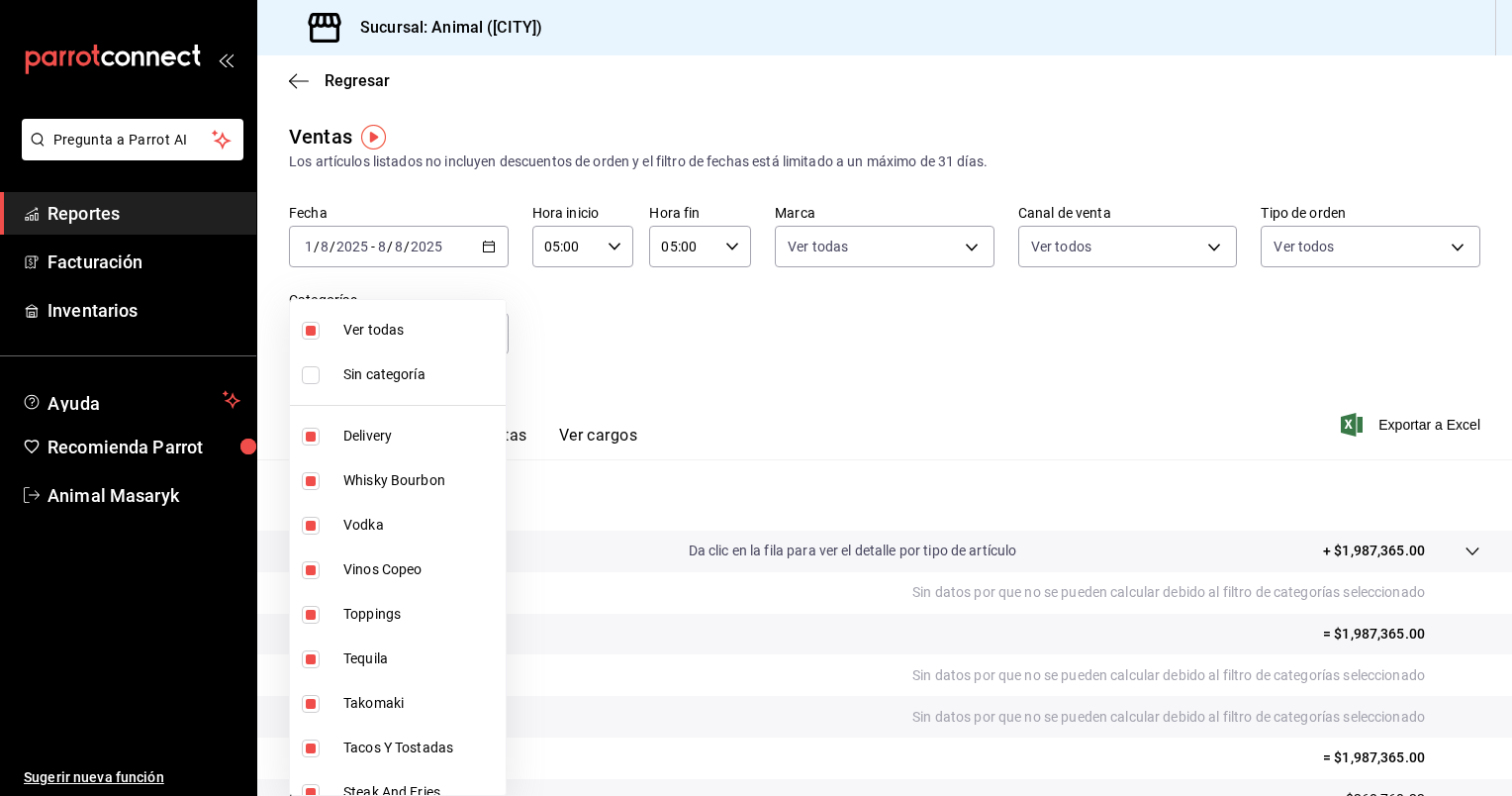 click at bounding box center [756, 398] 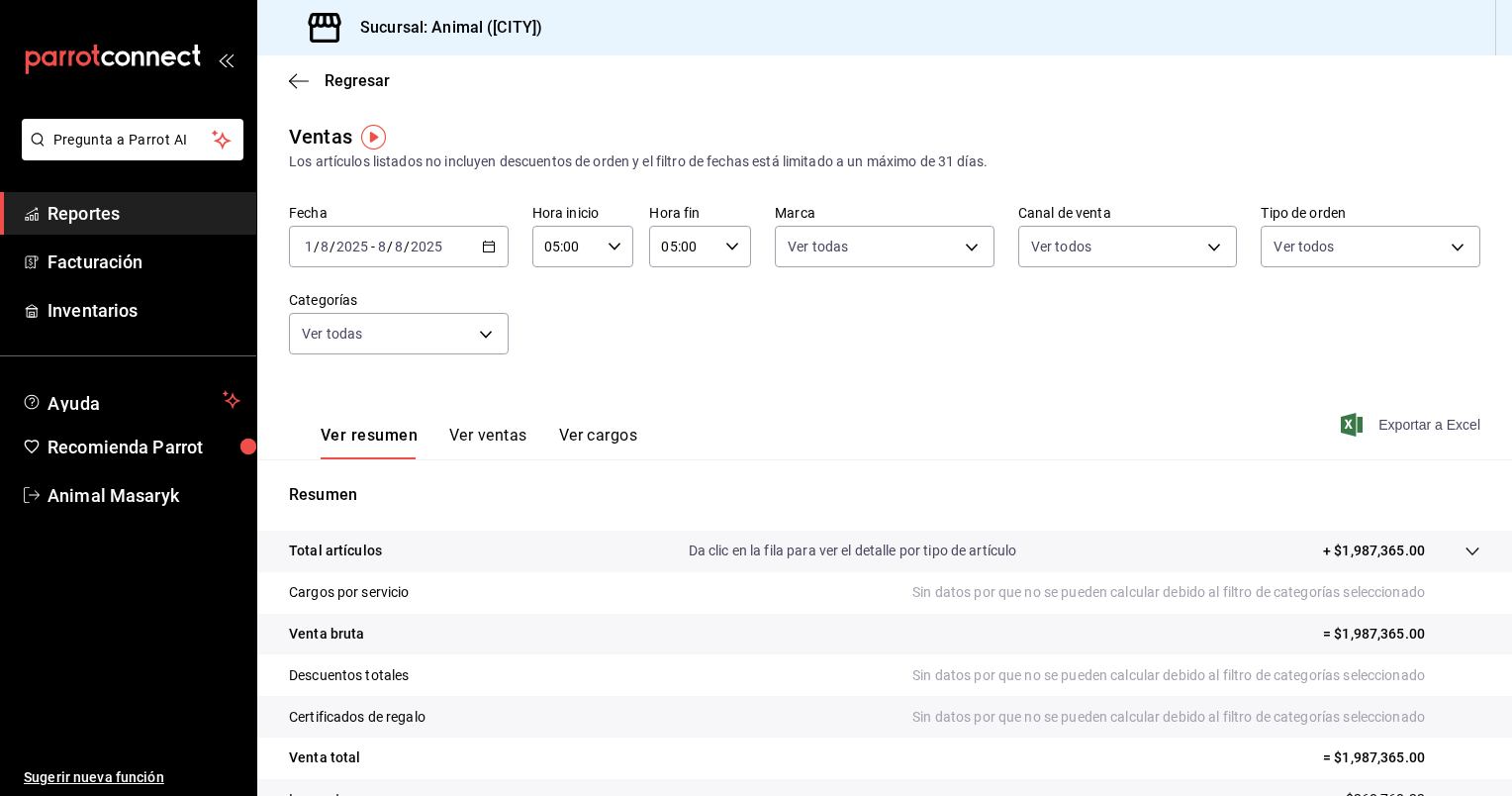 click on "Exportar a Excel" at bounding box center [1412, 425] 